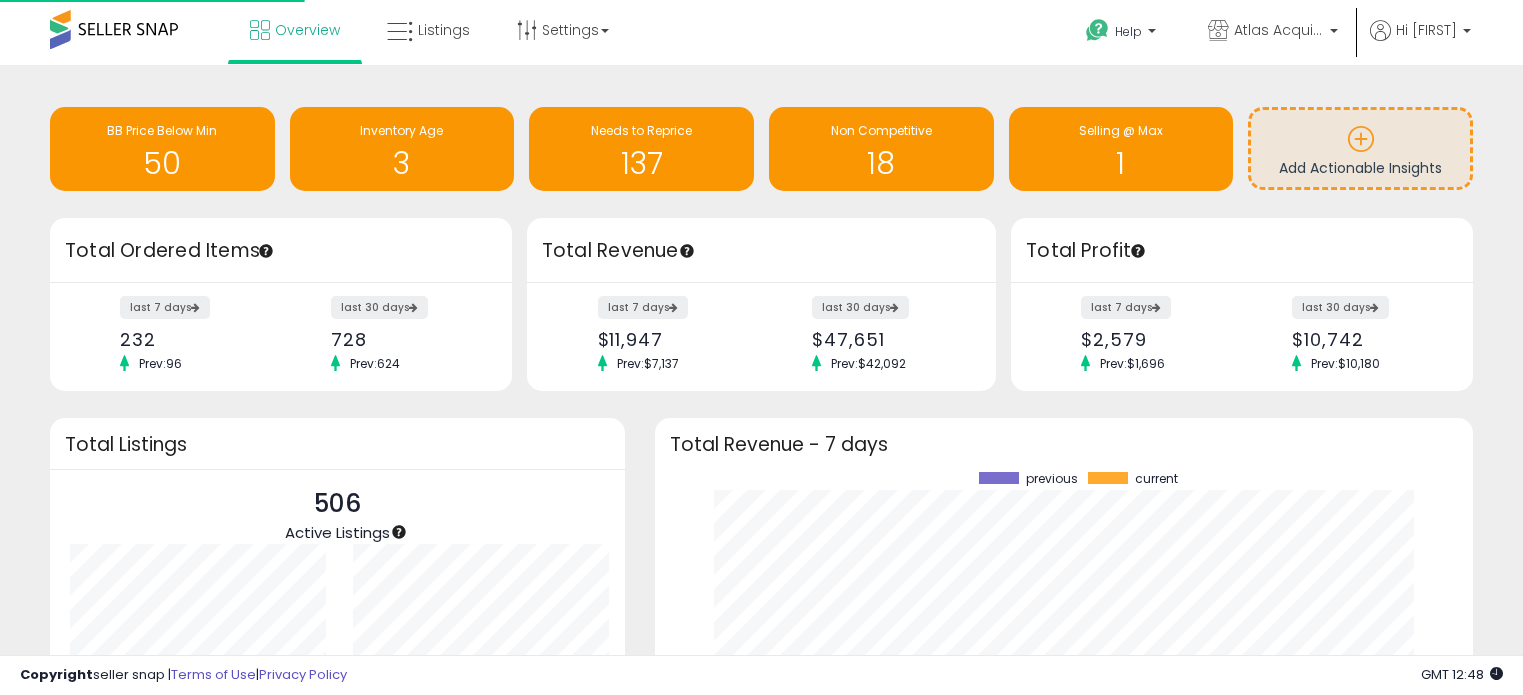 scroll, scrollTop: 0, scrollLeft: 0, axis: both 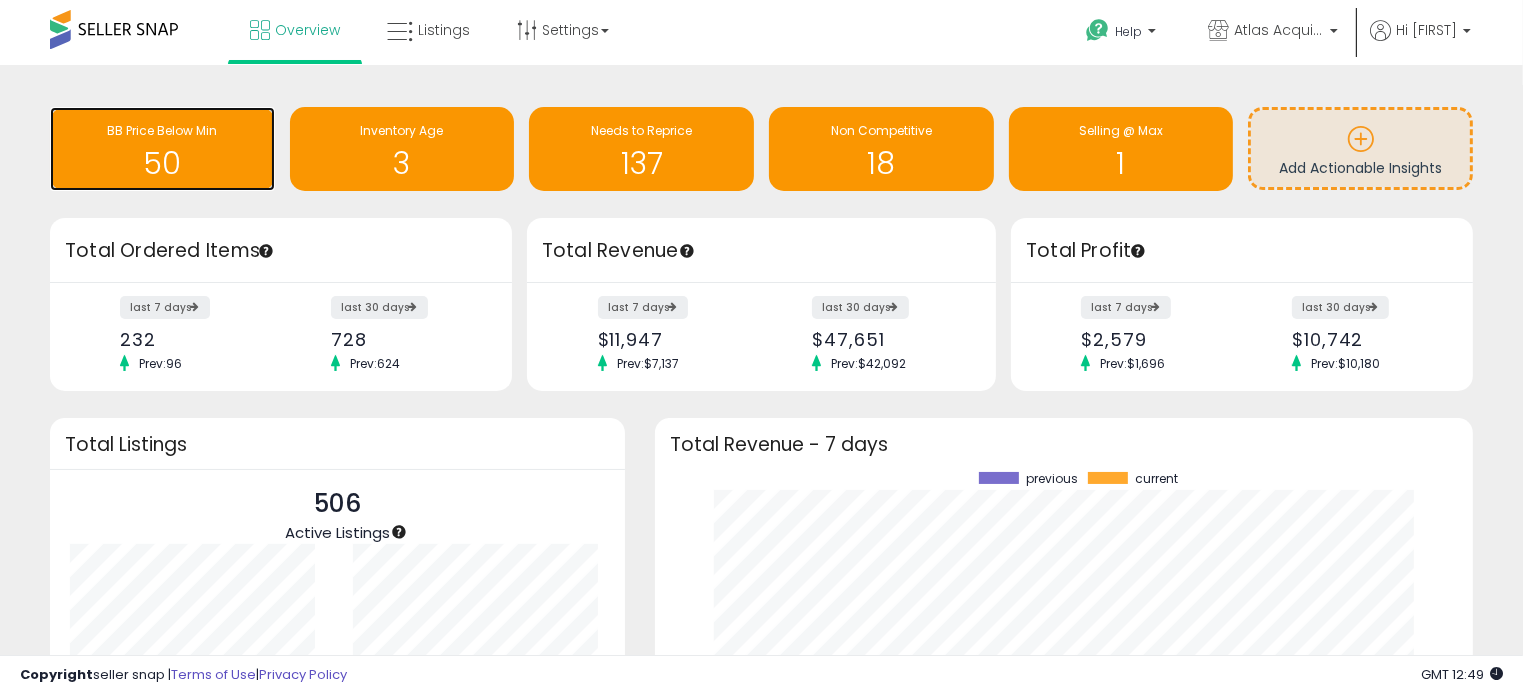click on "BB Price Below Min" at bounding box center (162, 130) 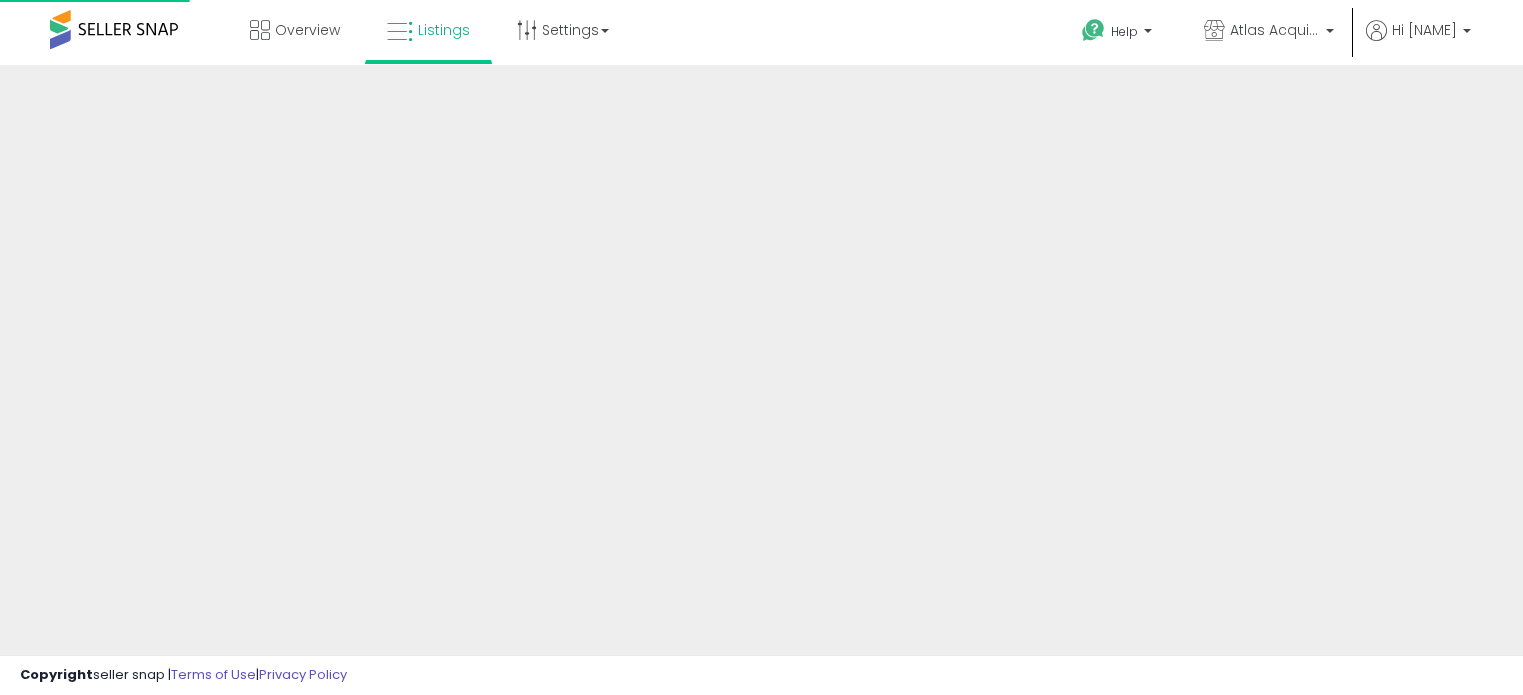 scroll, scrollTop: 0, scrollLeft: 0, axis: both 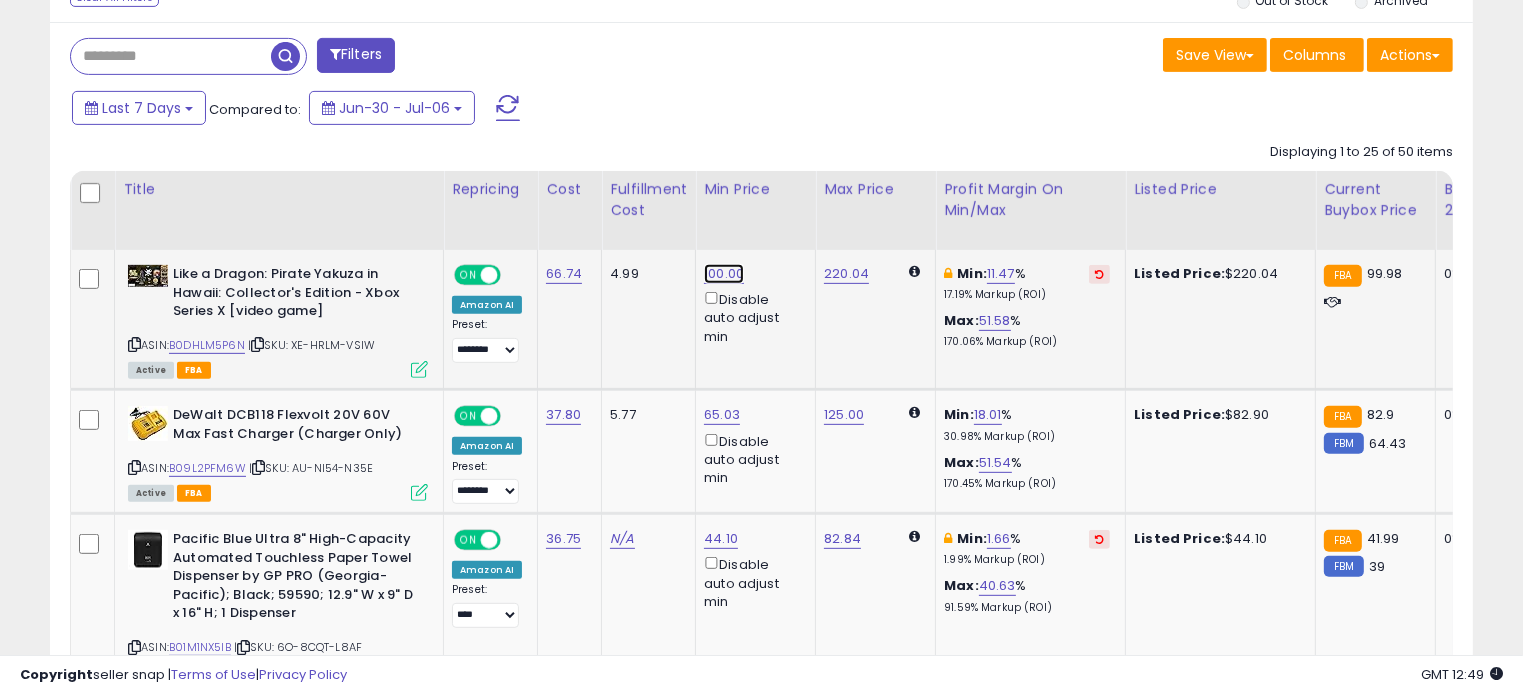 click on "100.00" at bounding box center (724, 274) 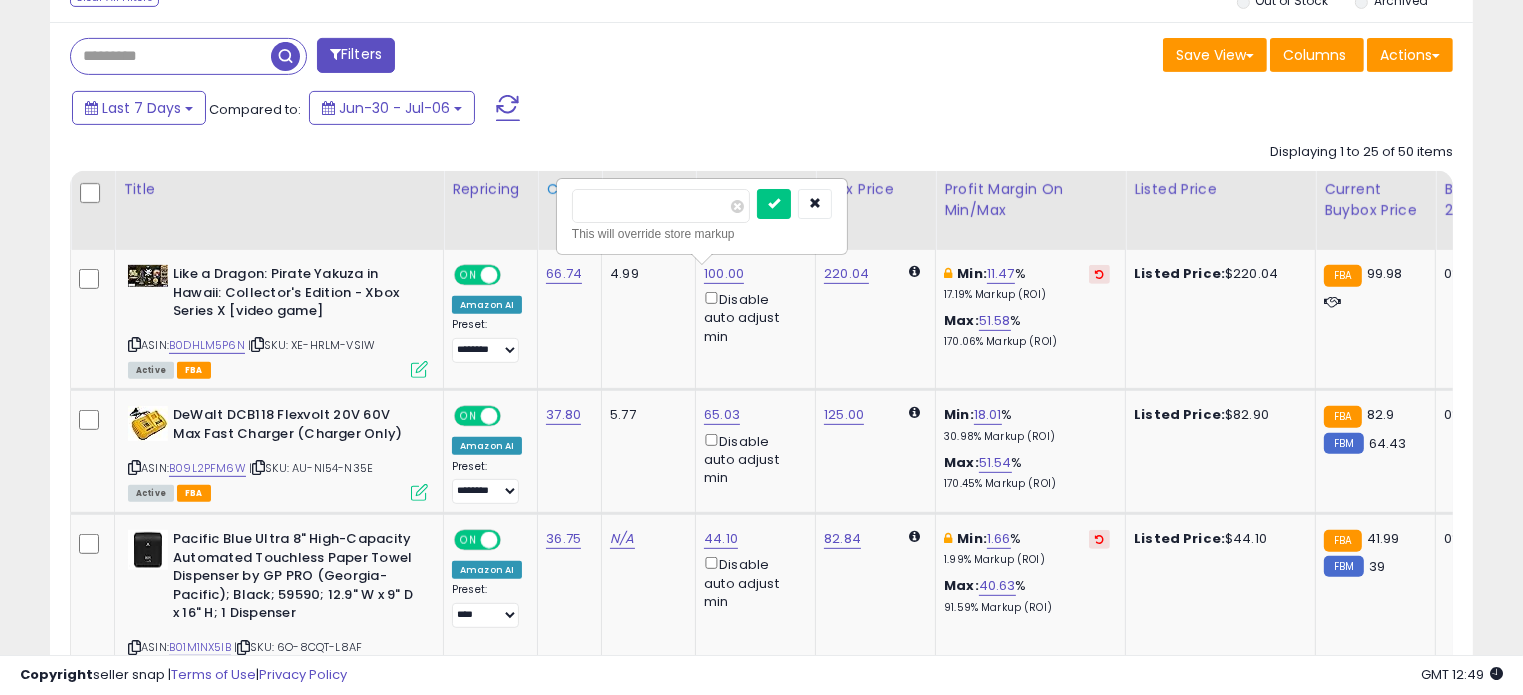 drag, startPoint x: 656, startPoint y: 215, endPoint x: 550, endPoint y: 204, distance: 106.56923 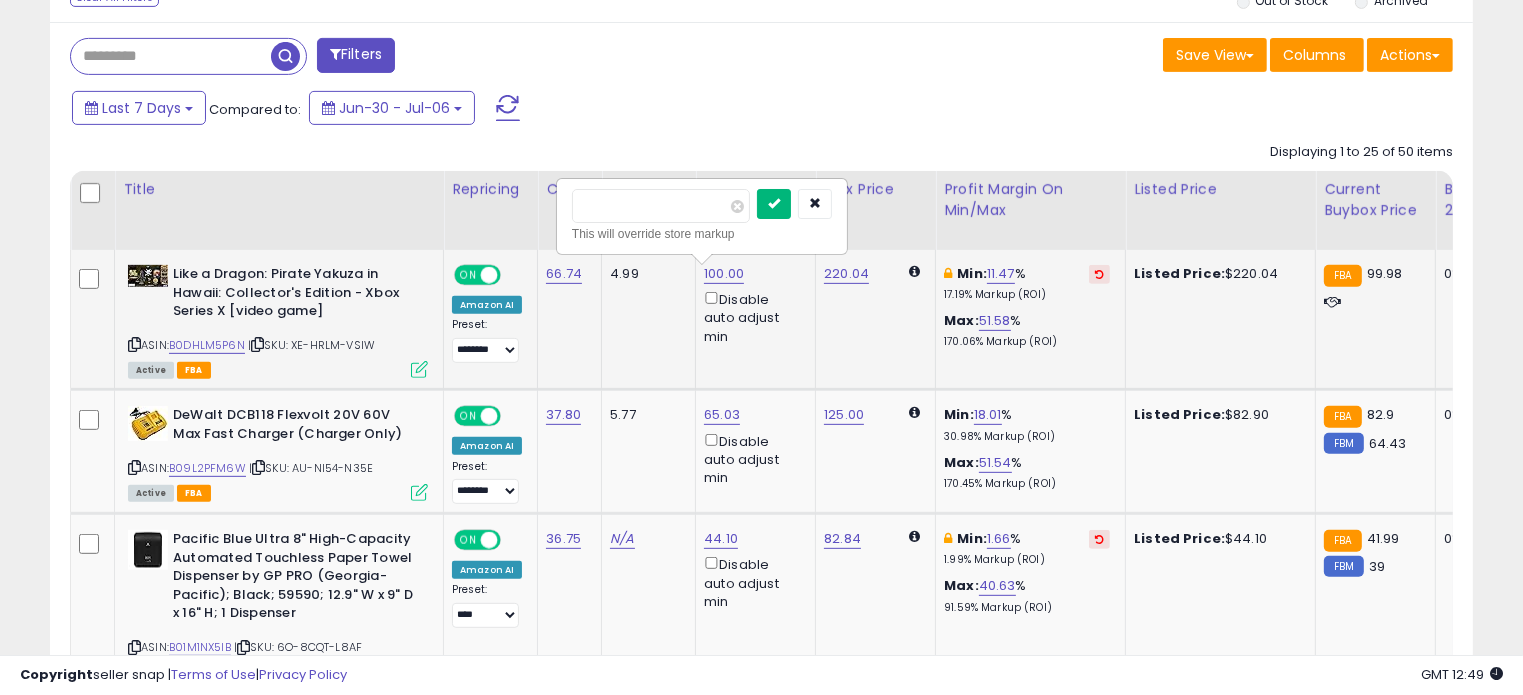 type on "**" 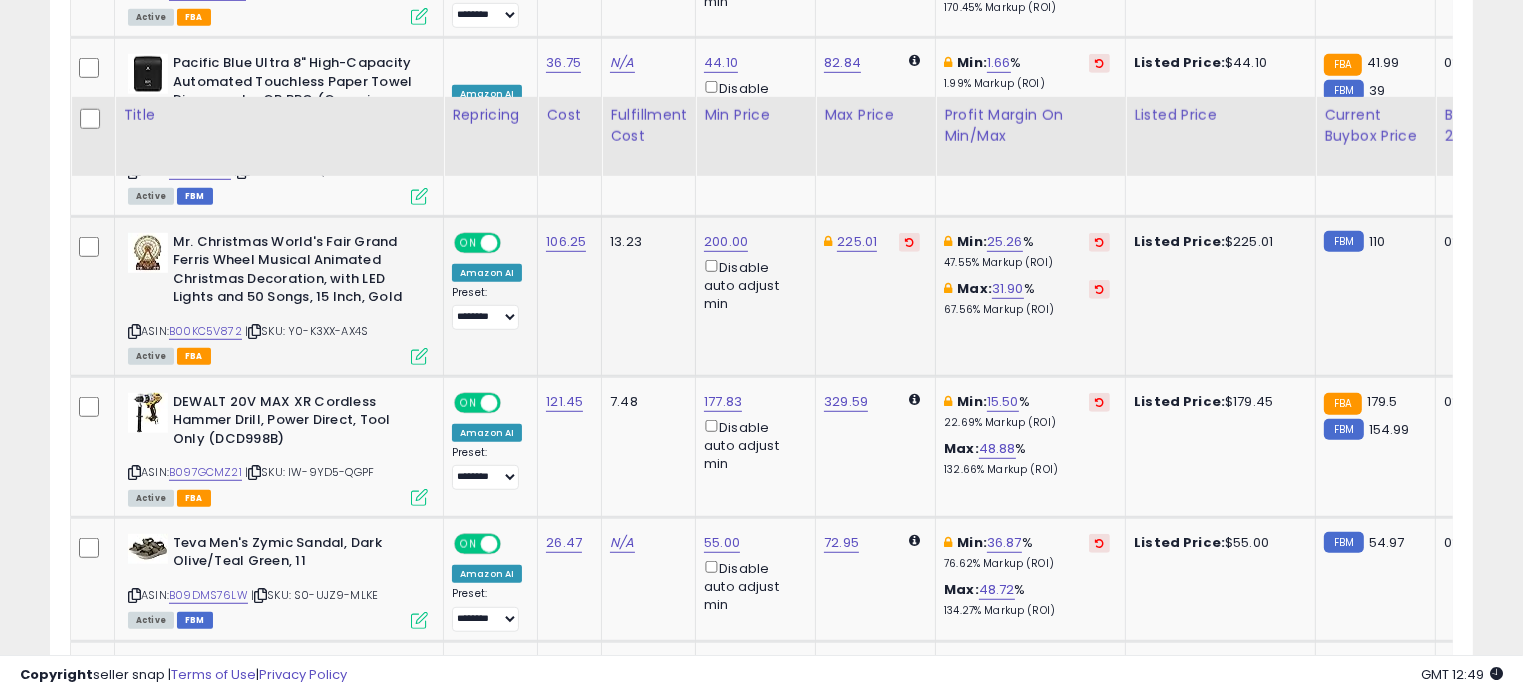scroll, scrollTop: 1400, scrollLeft: 0, axis: vertical 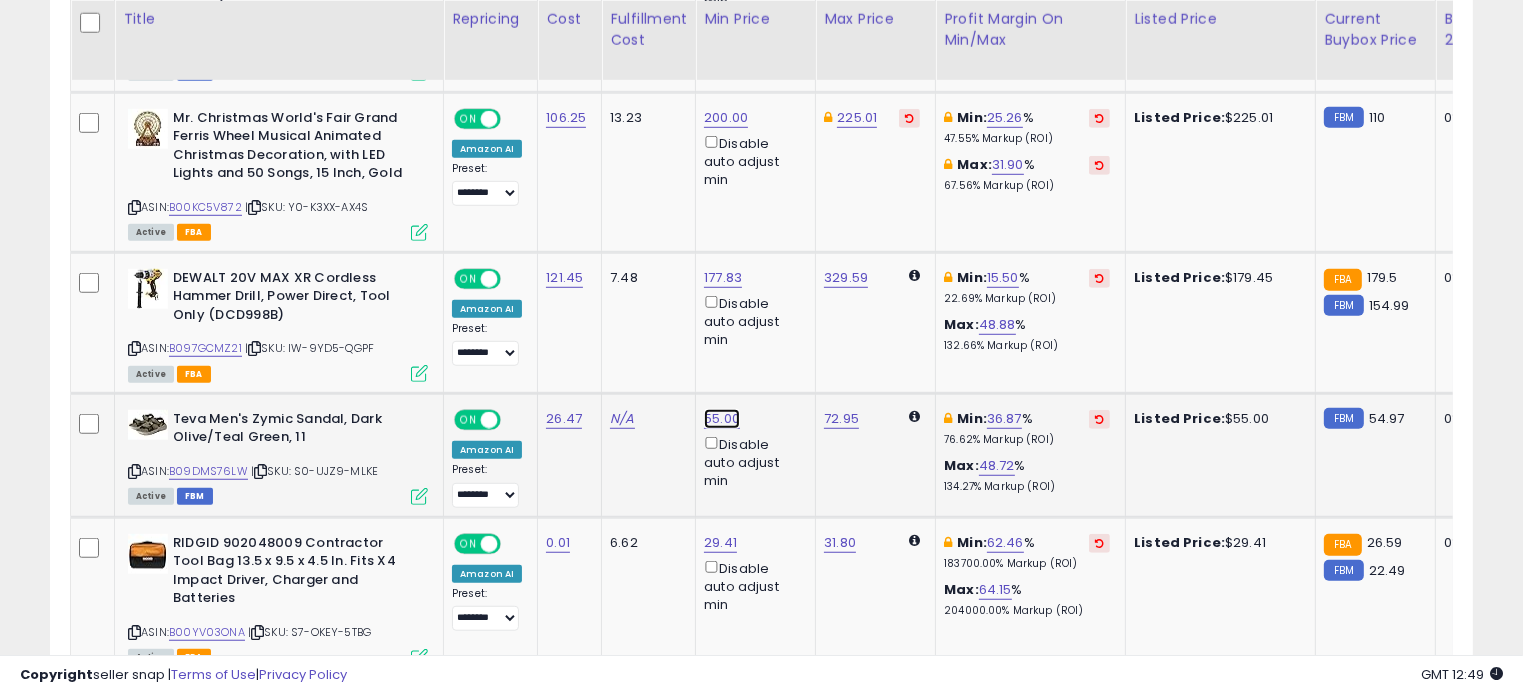 click on "55.00" at bounding box center (722, -326) 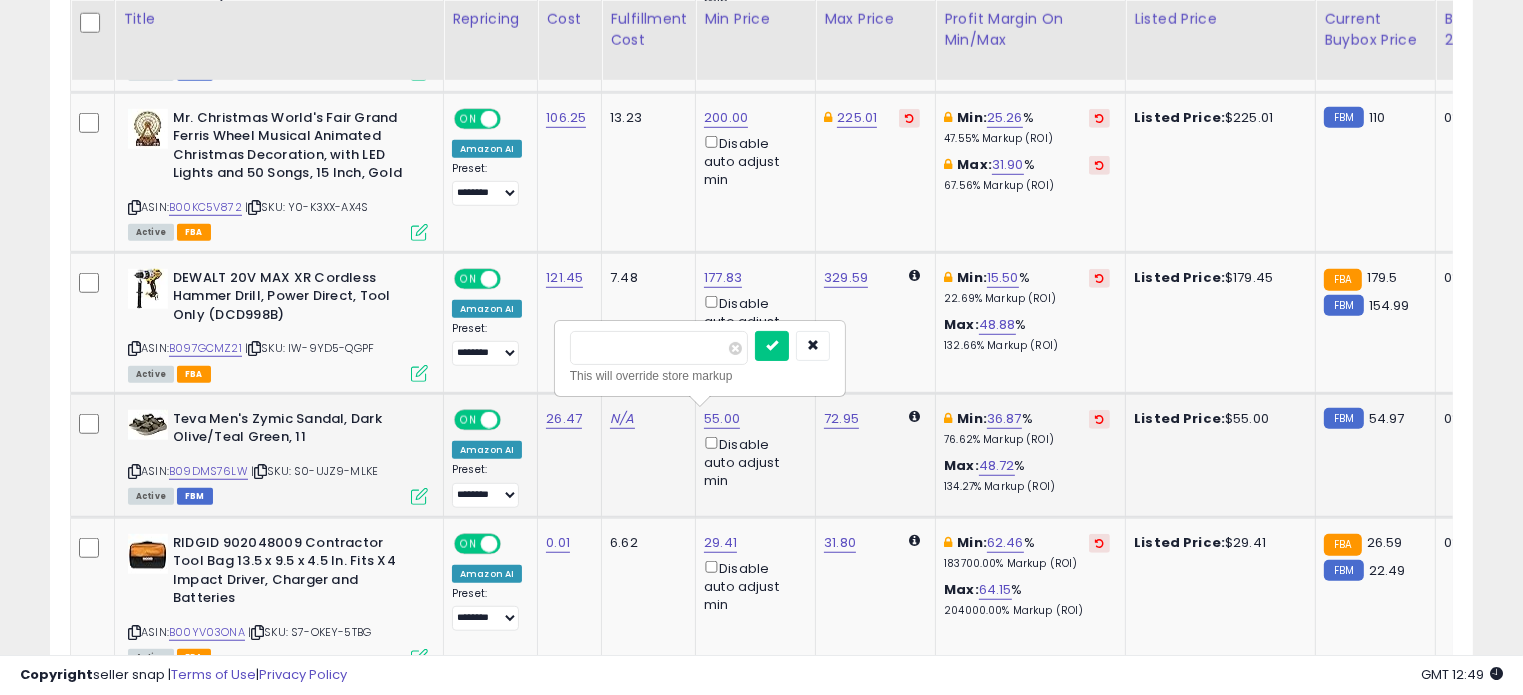 drag, startPoint x: 624, startPoint y: 349, endPoint x: 578, endPoint y: 347, distance: 46.043457 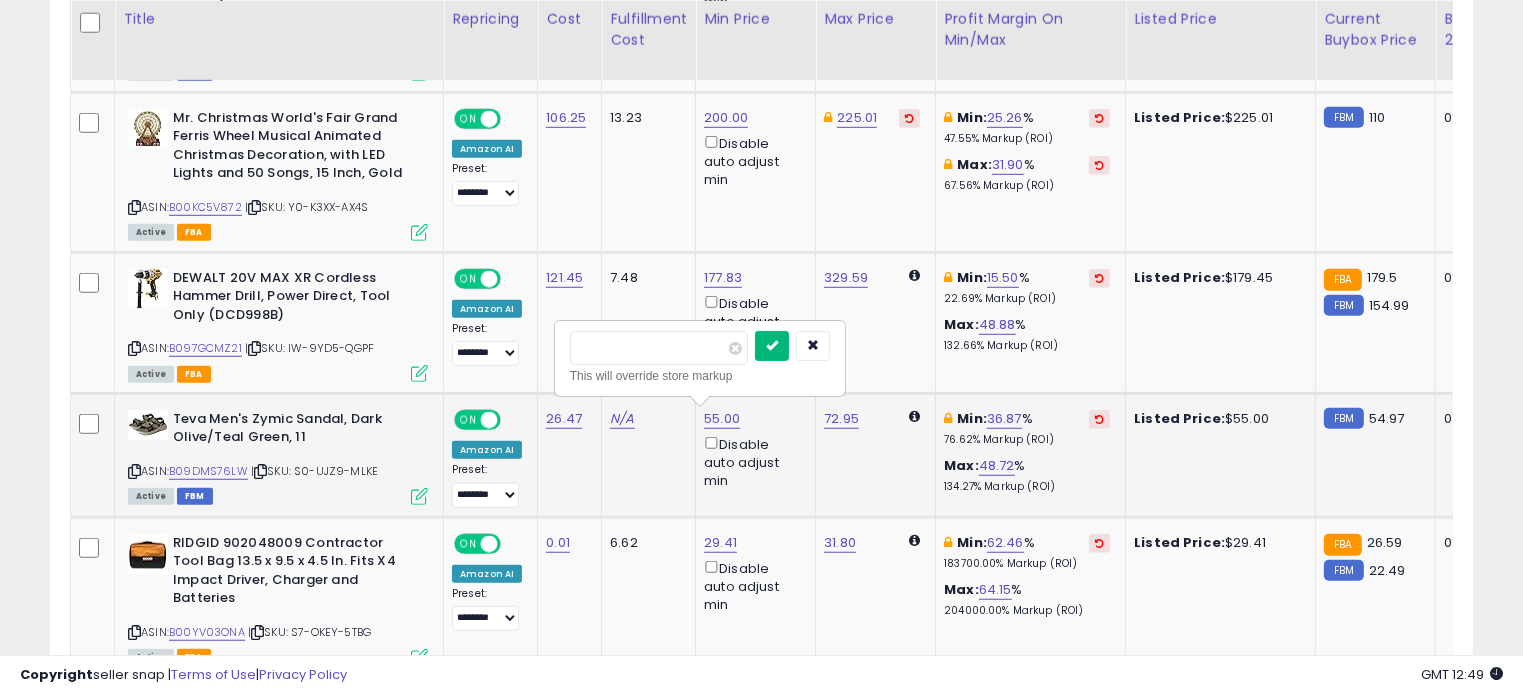 type on "**" 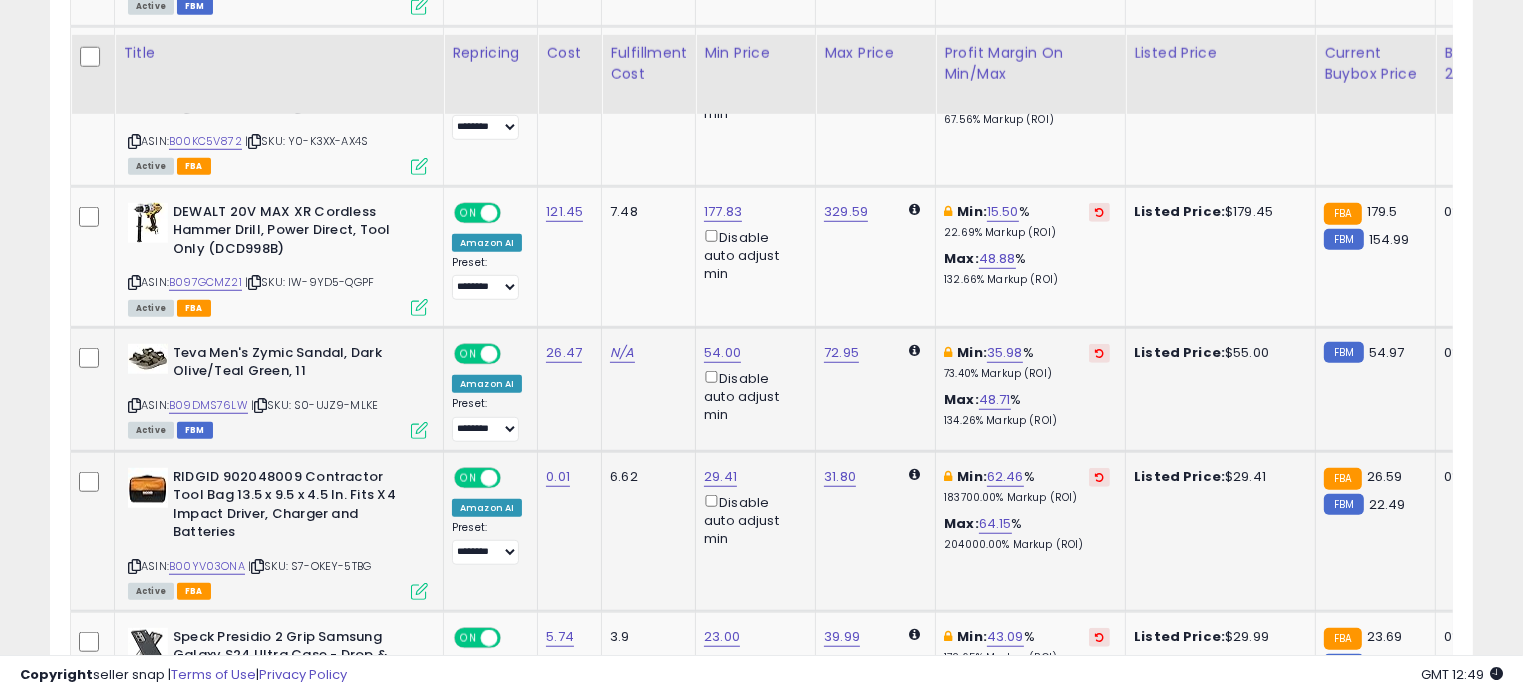 scroll, scrollTop: 1500, scrollLeft: 0, axis: vertical 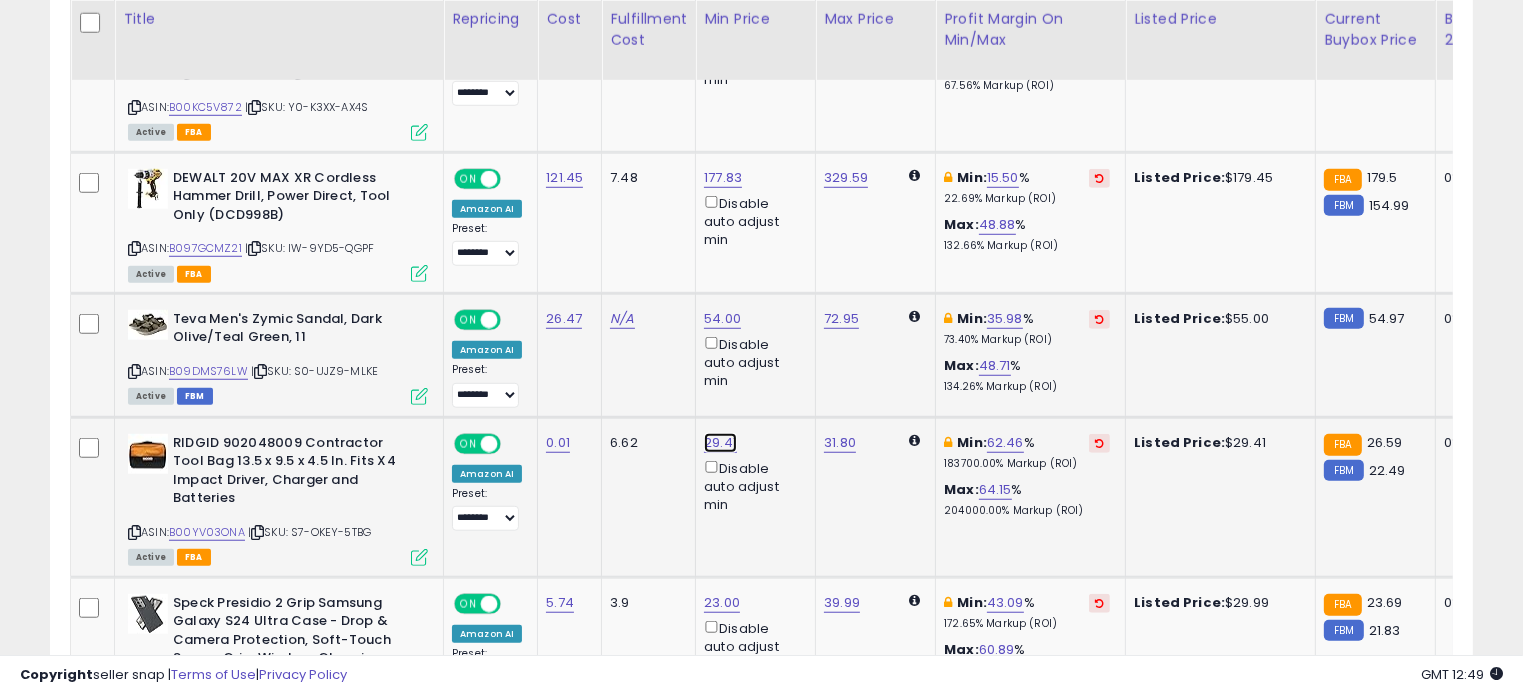click on "29.41" at bounding box center (722, -426) 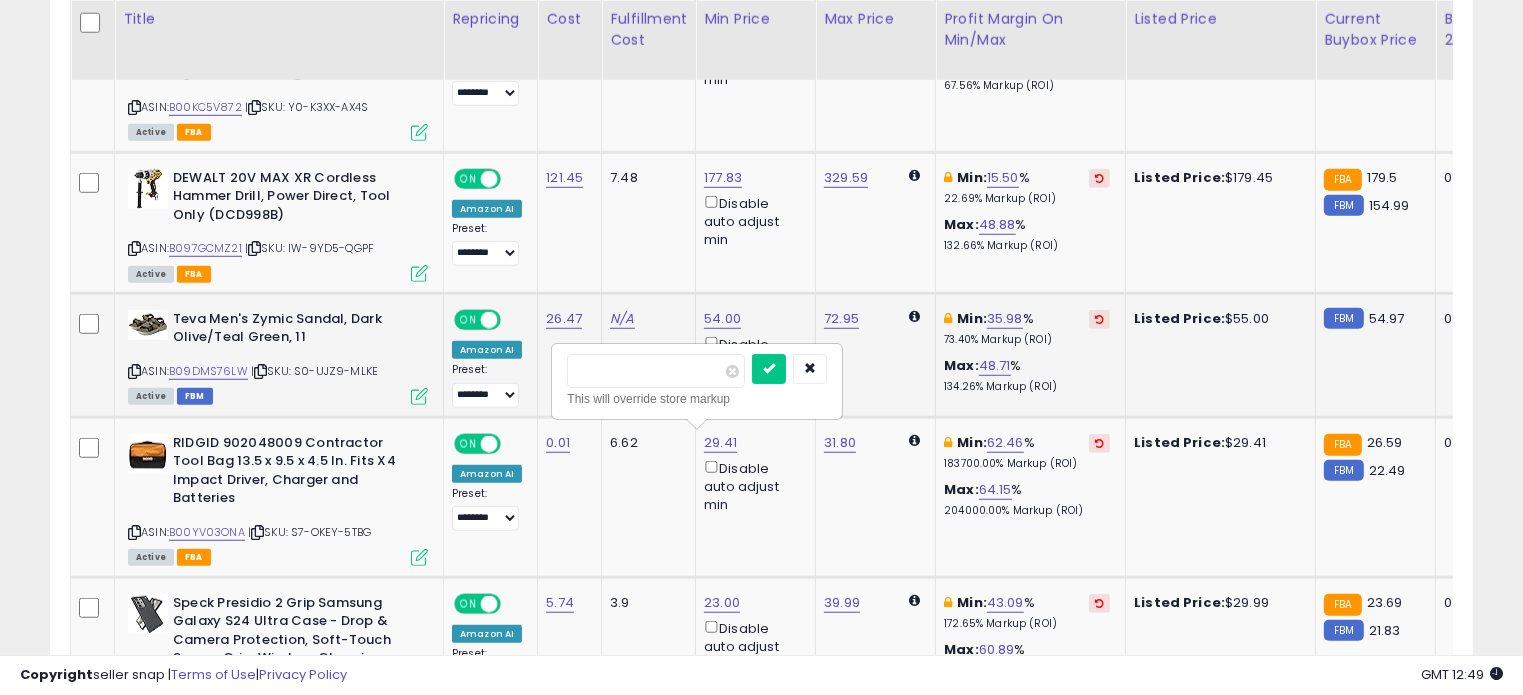 drag, startPoint x: 560, startPoint y: 379, endPoint x: 545, endPoint y: 378, distance: 15.033297 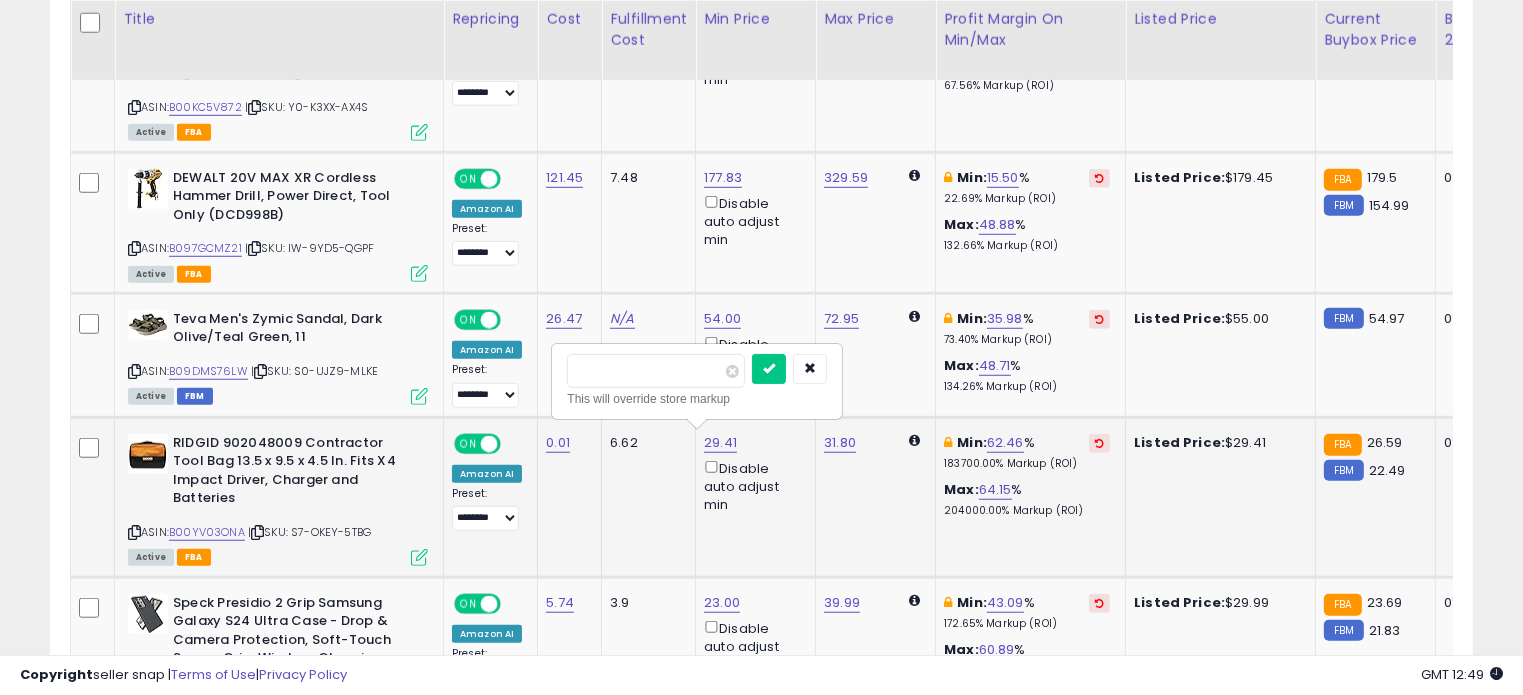 click on "***** This will override store markup" at bounding box center (697, 381) 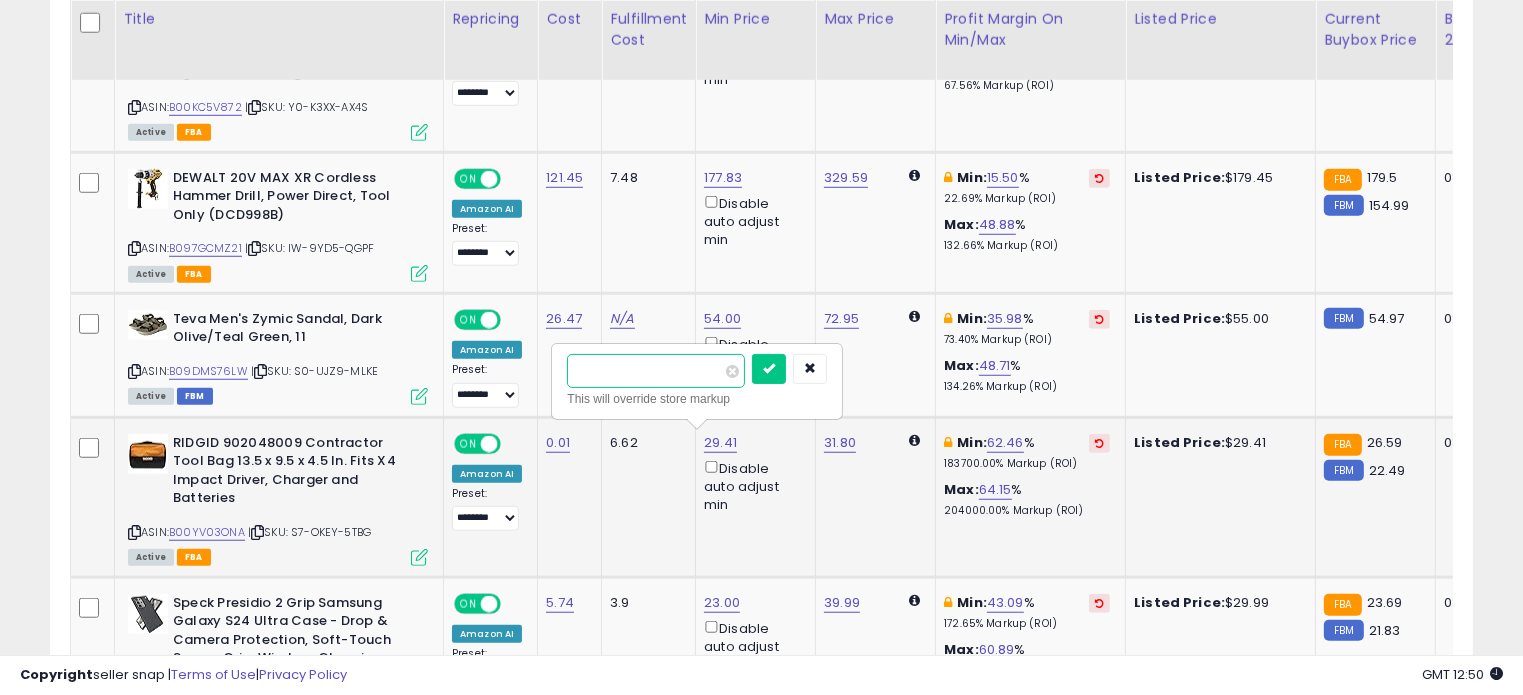click on "*****" at bounding box center (656, 371) 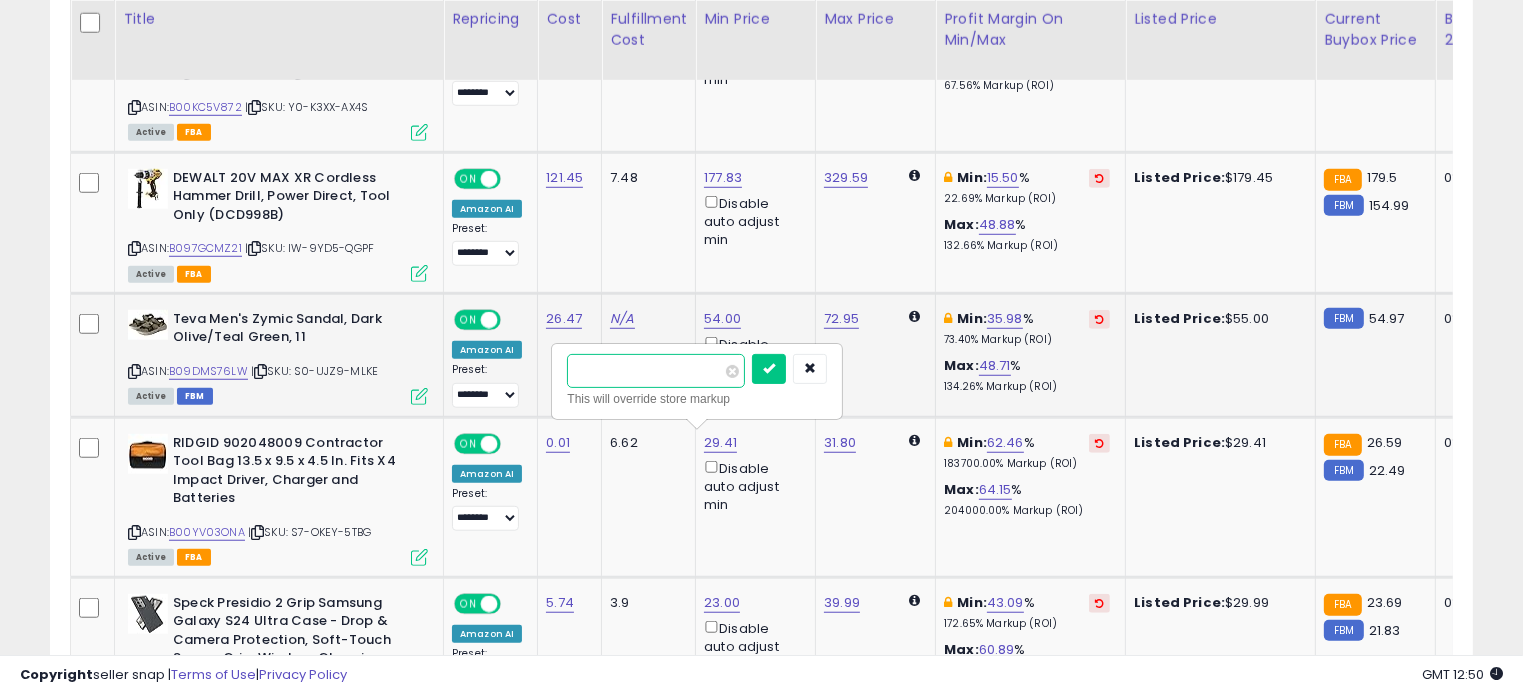 drag, startPoint x: 619, startPoint y: 376, endPoint x: 534, endPoint y: 376, distance: 85 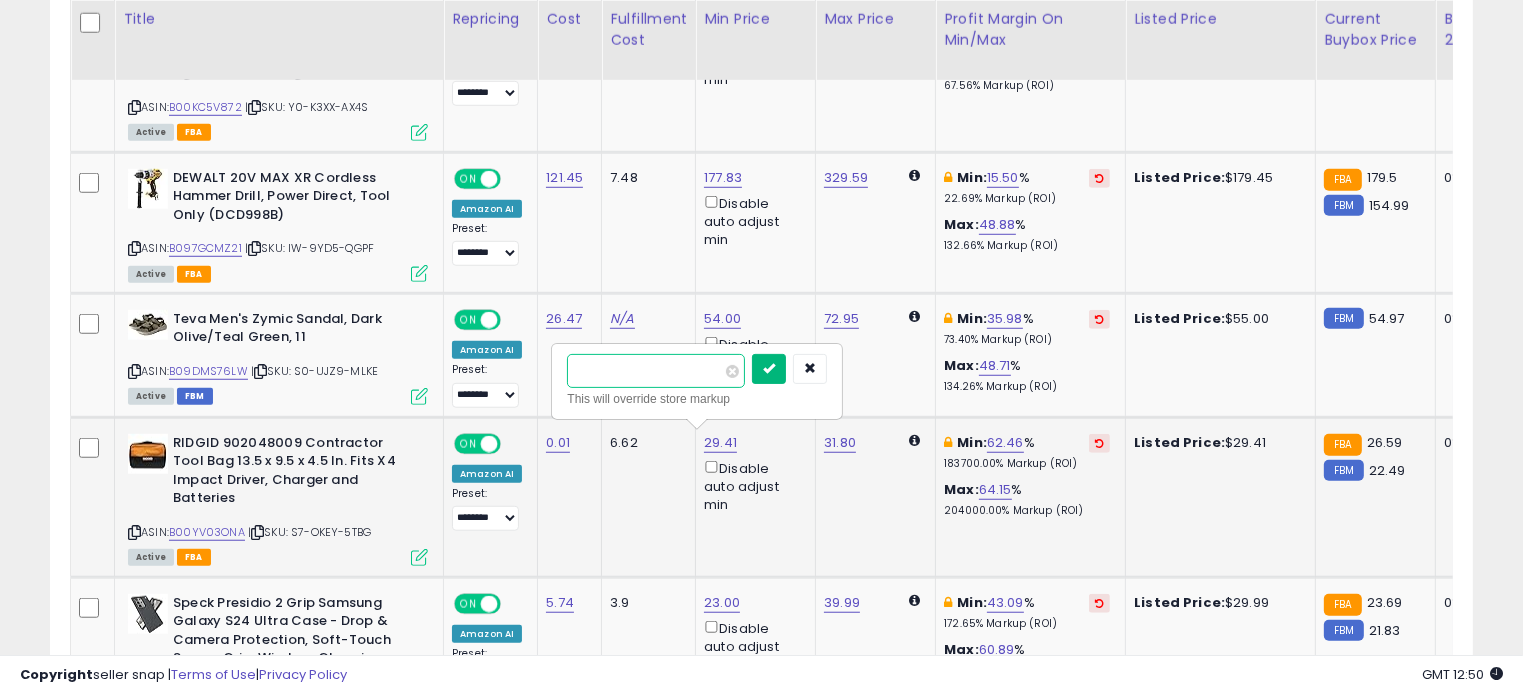 type on "**" 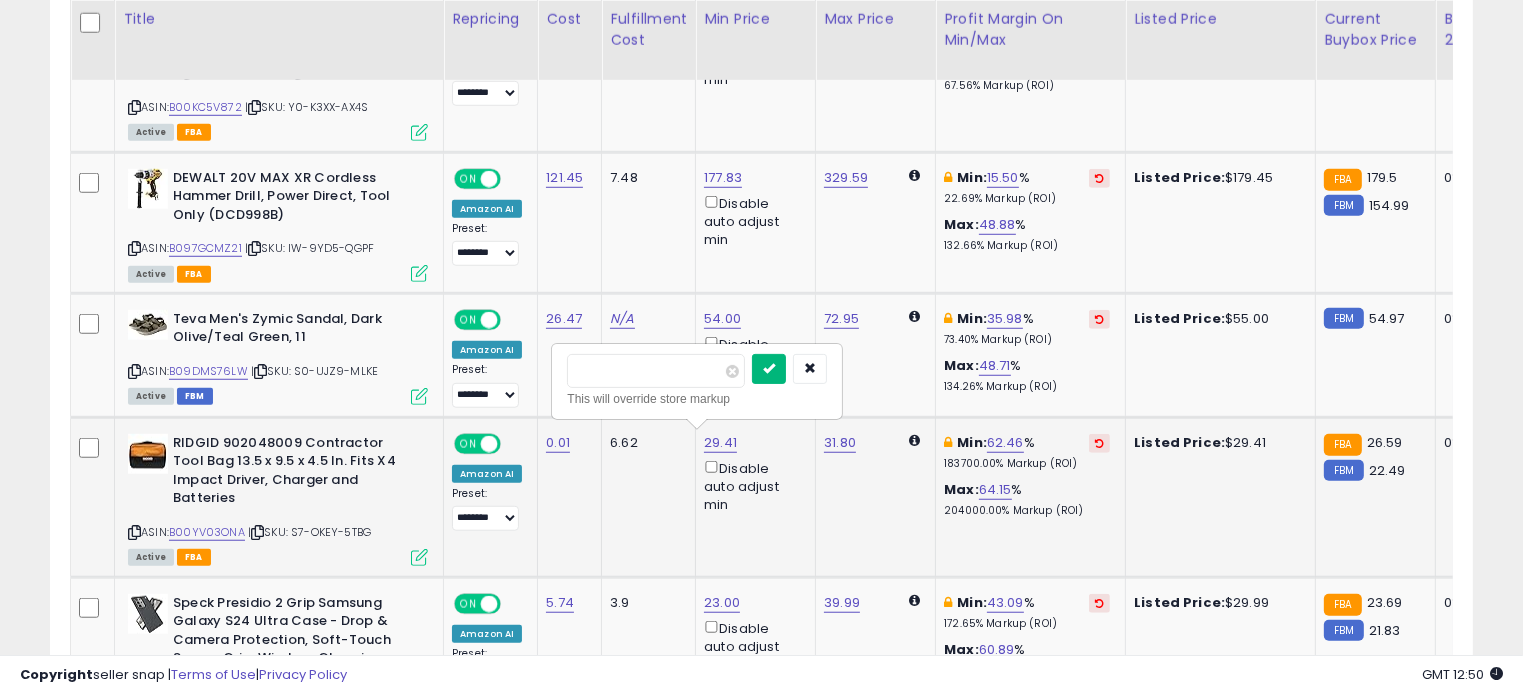 click at bounding box center [769, 368] 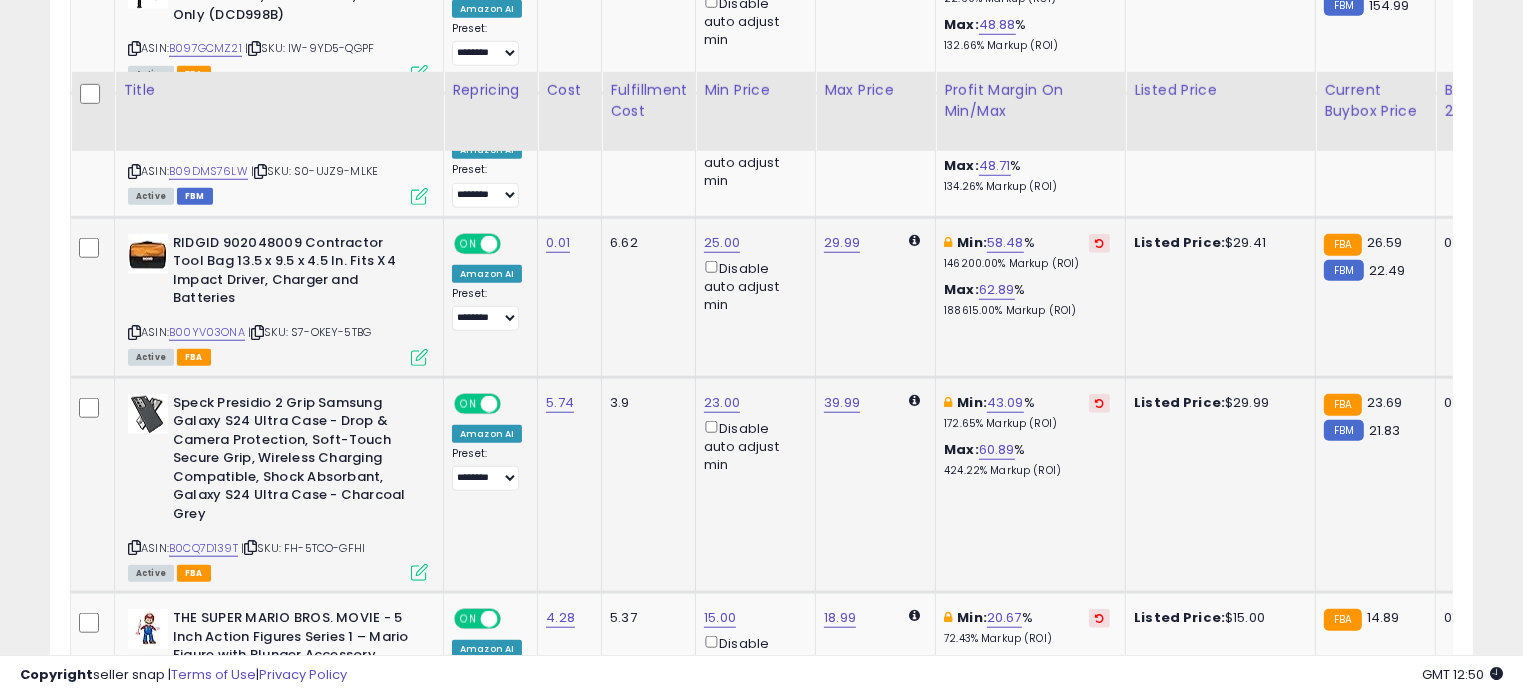 scroll, scrollTop: 1900, scrollLeft: 0, axis: vertical 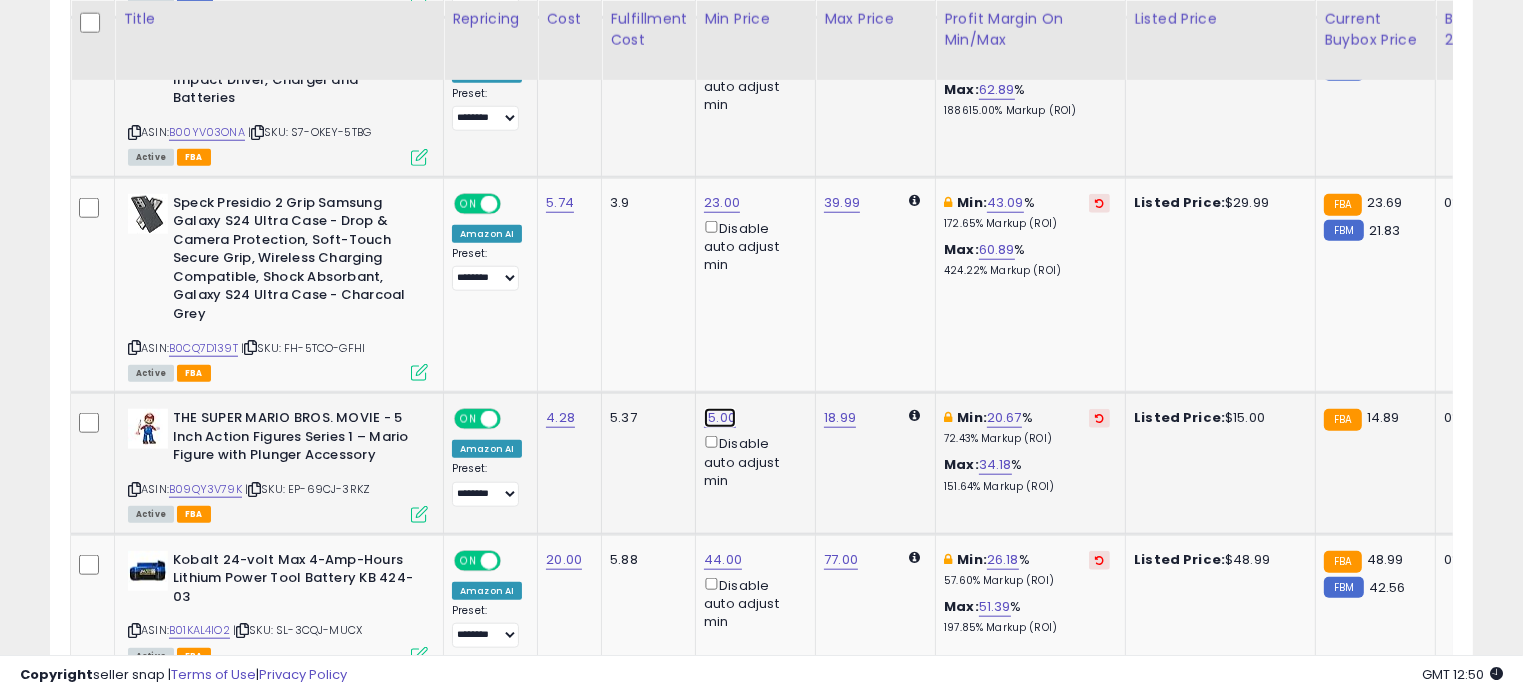 click on "15.00" at bounding box center (722, -826) 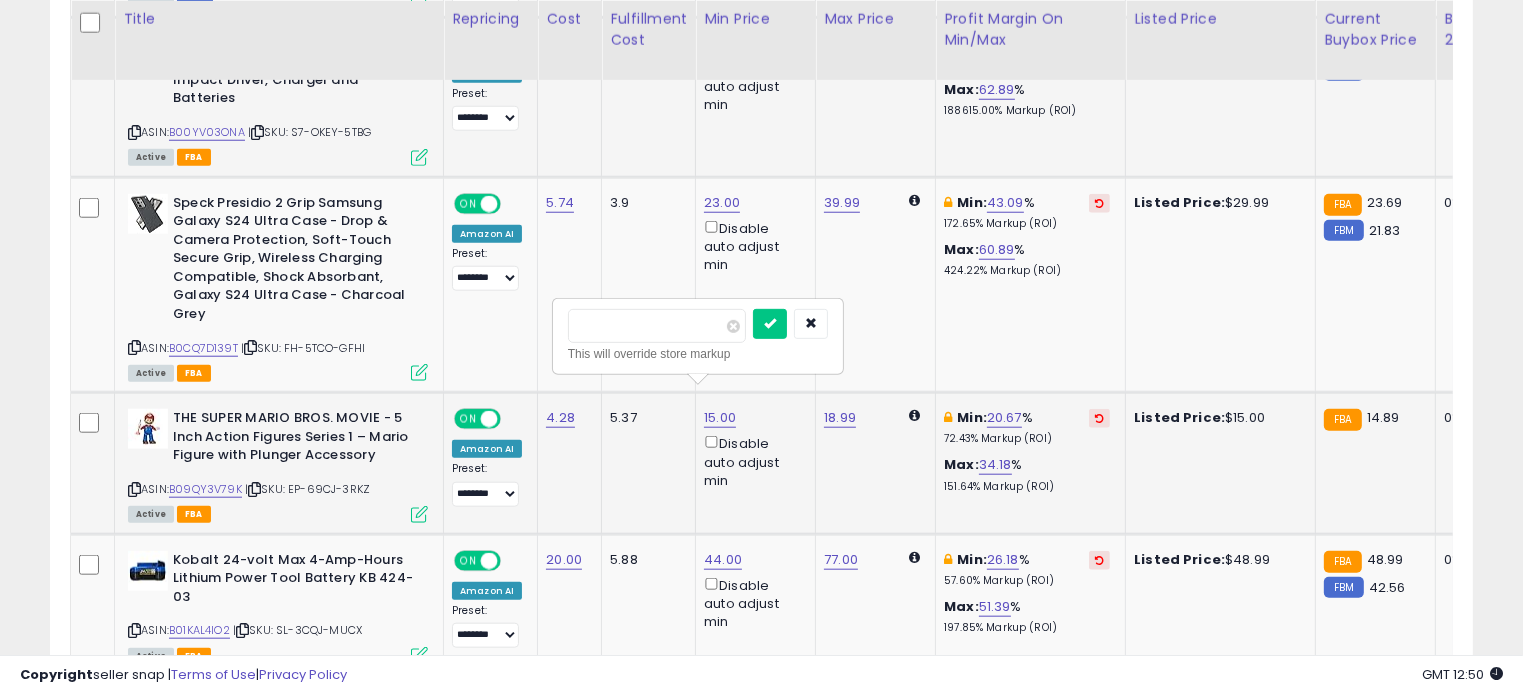 drag, startPoint x: 648, startPoint y: 339, endPoint x: 574, endPoint y: 332, distance: 74.330345 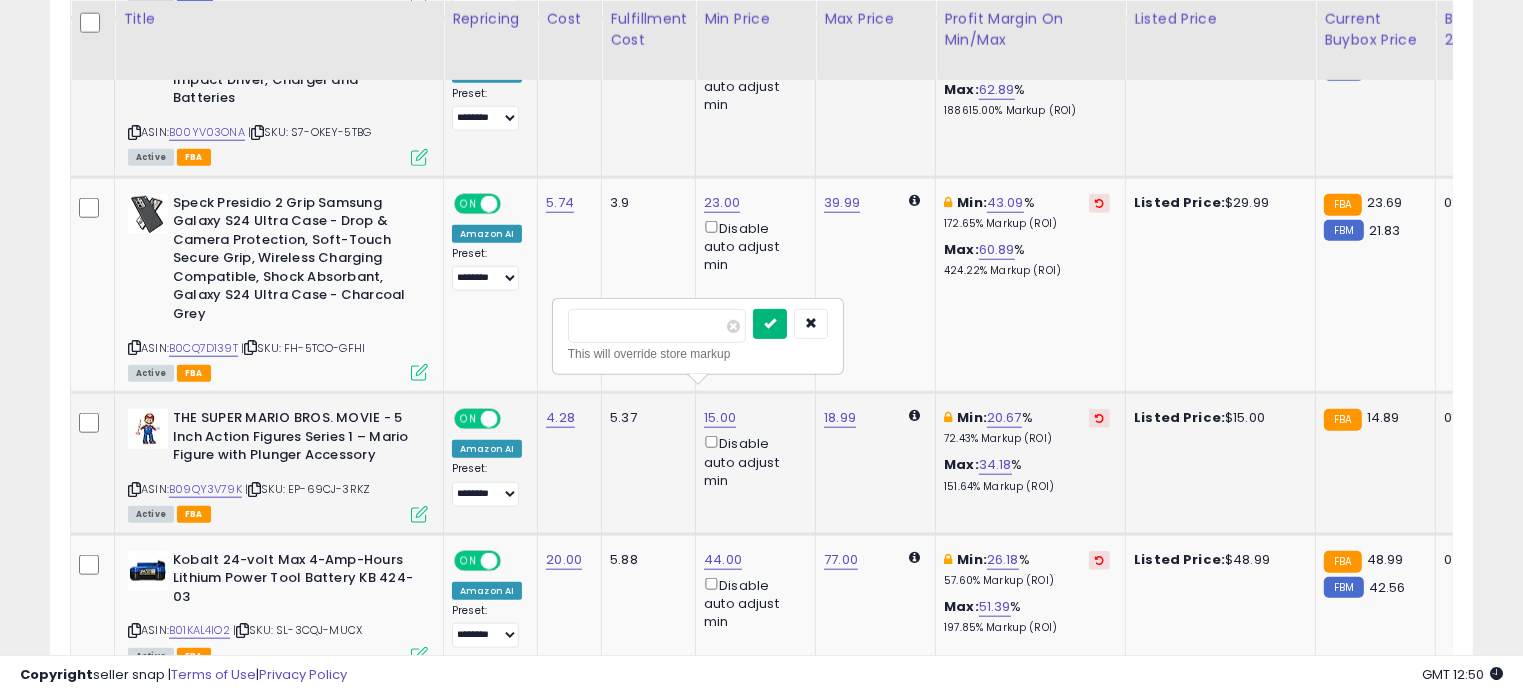 click at bounding box center [770, 324] 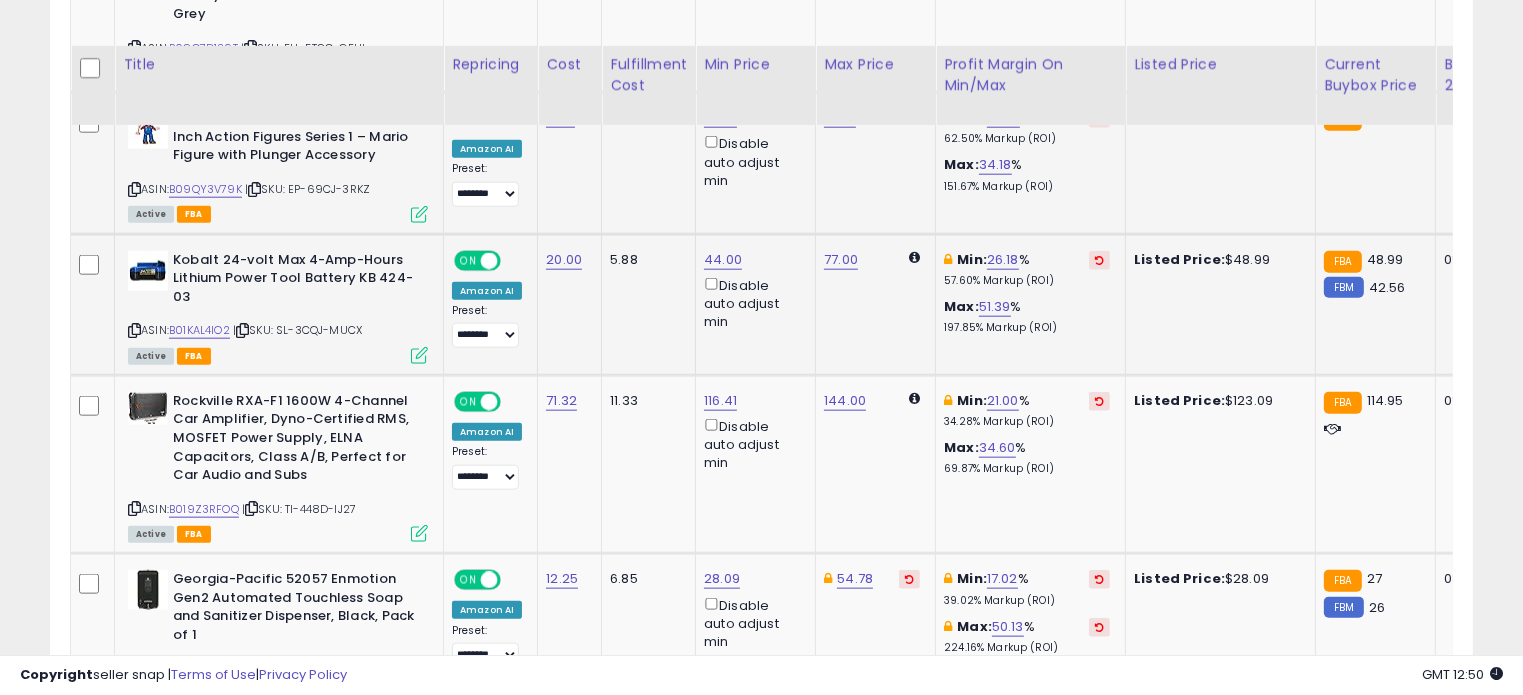 scroll, scrollTop: 2300, scrollLeft: 0, axis: vertical 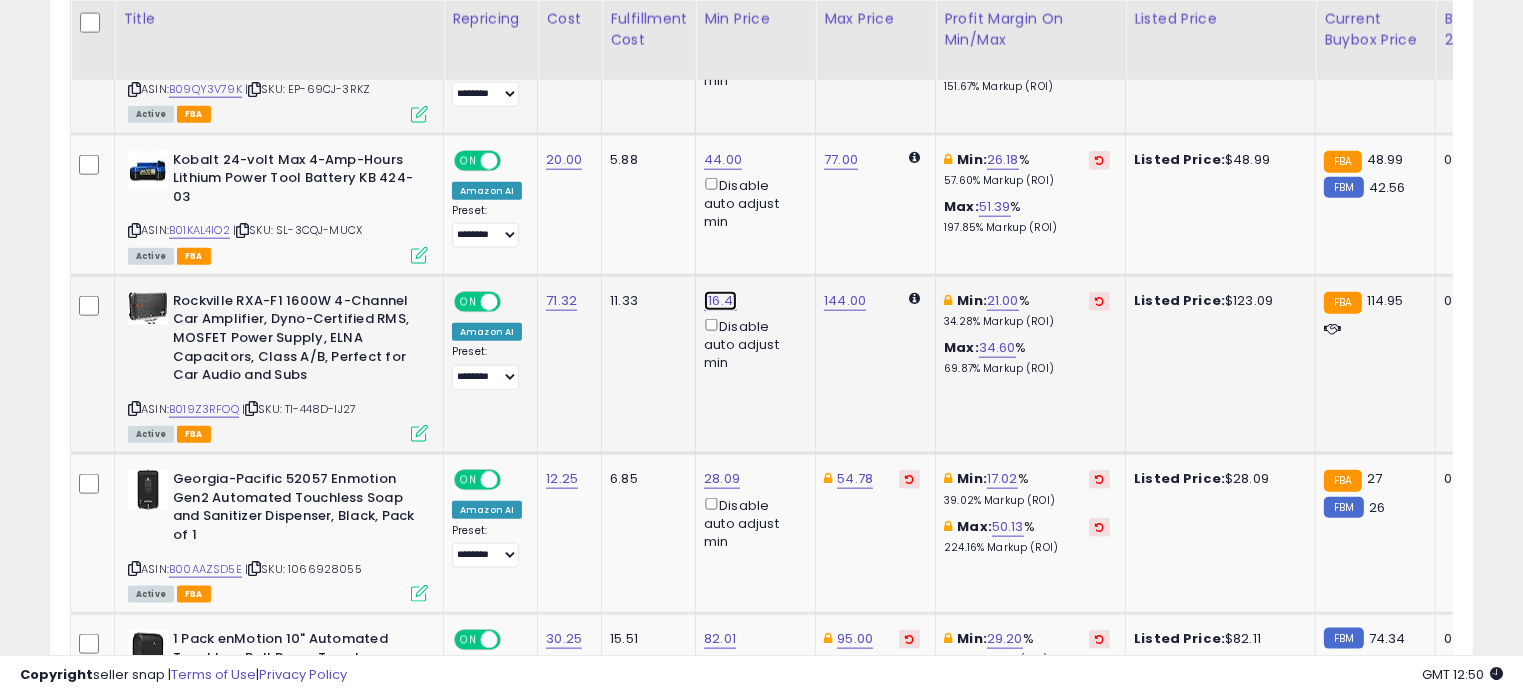 click on "116.41" at bounding box center [722, -1226] 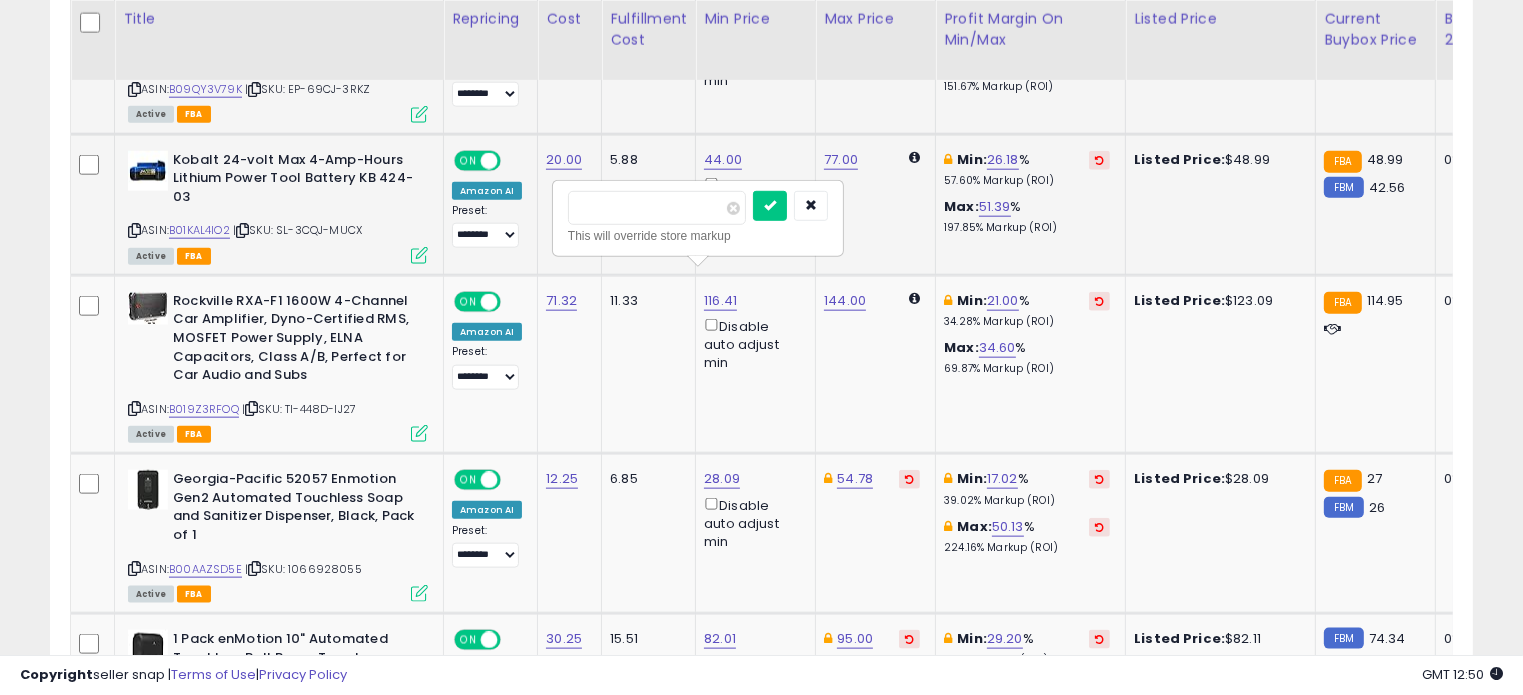 drag, startPoint x: 568, startPoint y: 215, endPoint x: 546, endPoint y: 215, distance: 22 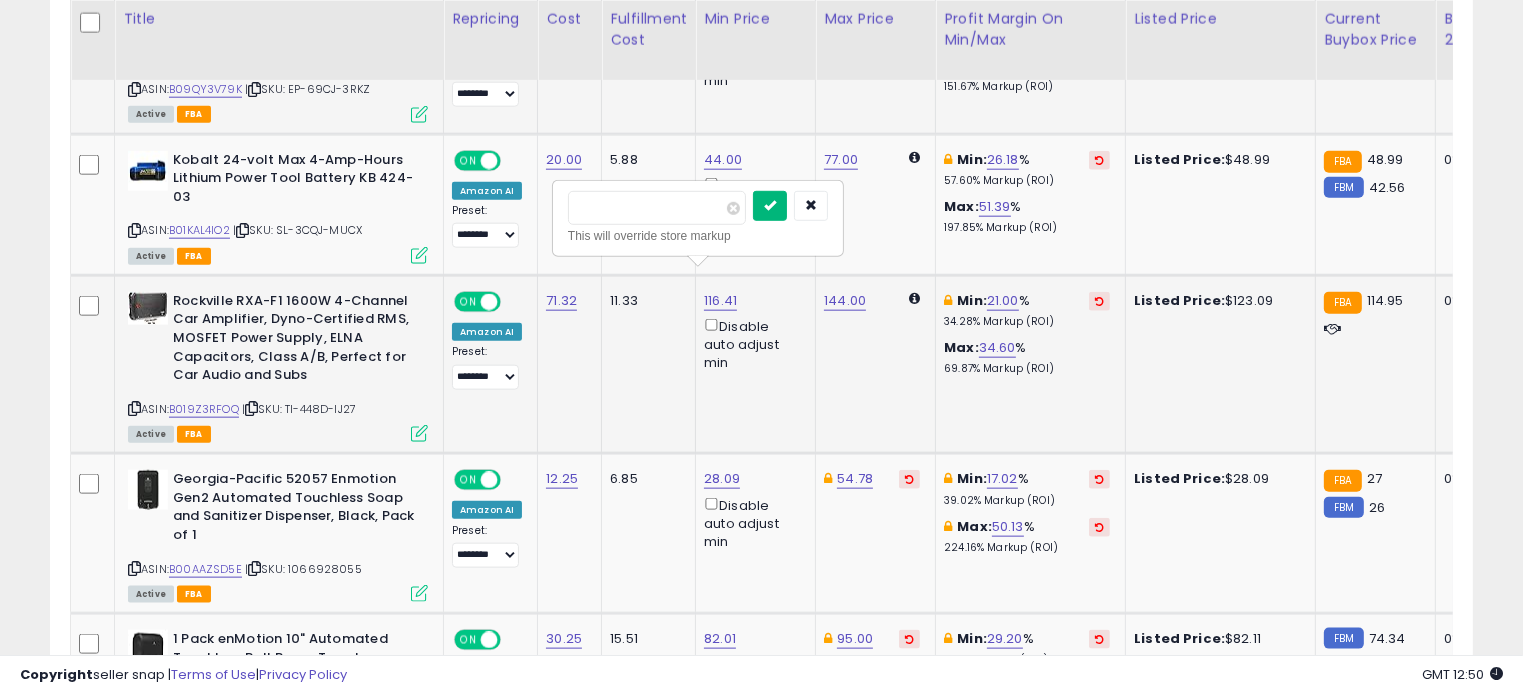 type on "***" 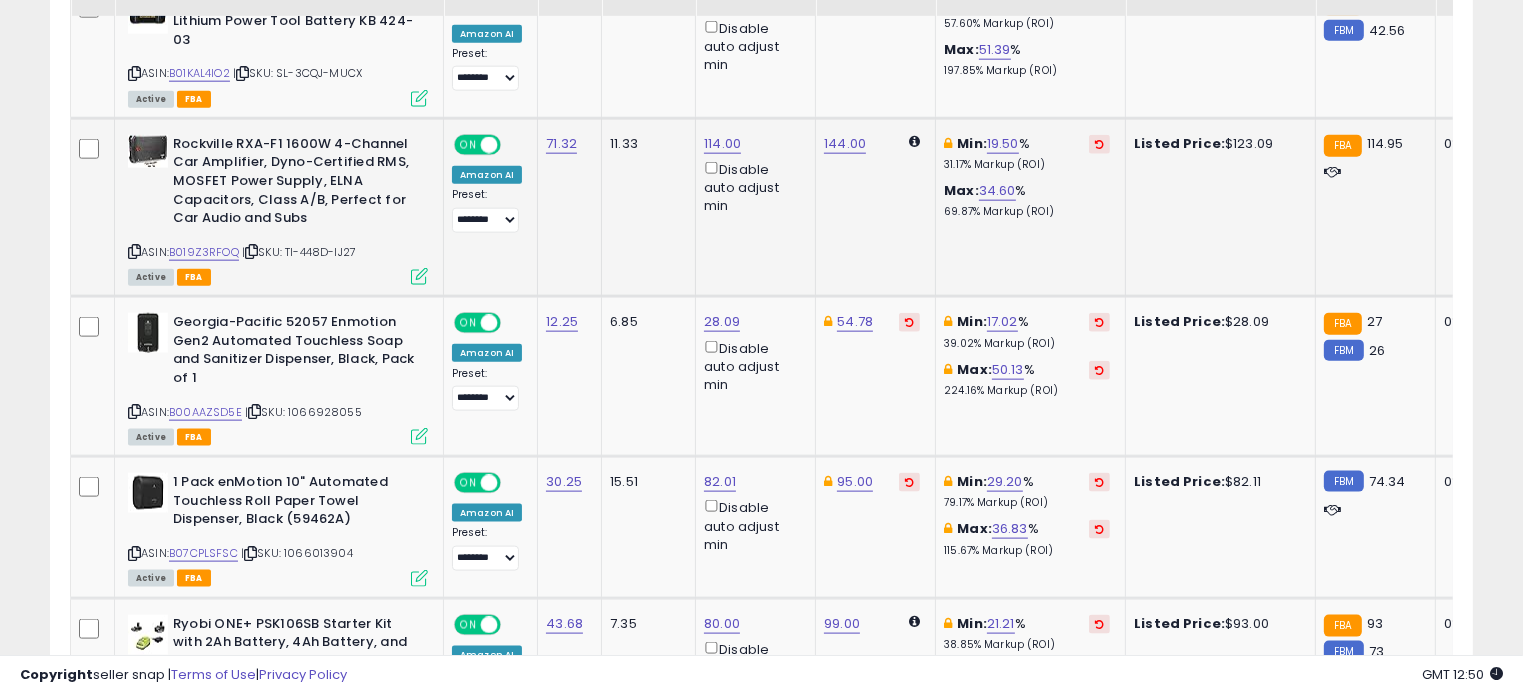 scroll, scrollTop: 2500, scrollLeft: 0, axis: vertical 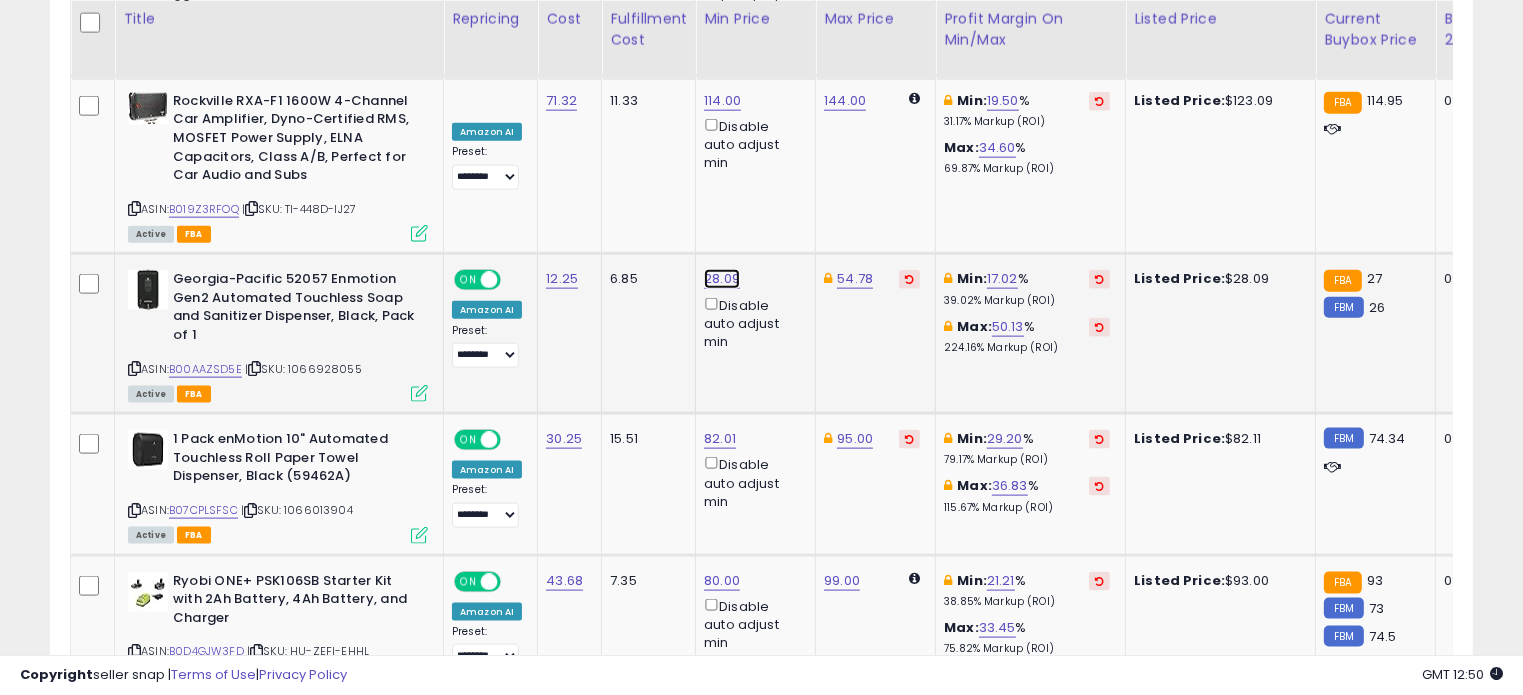 click on "28.09" at bounding box center (722, -1426) 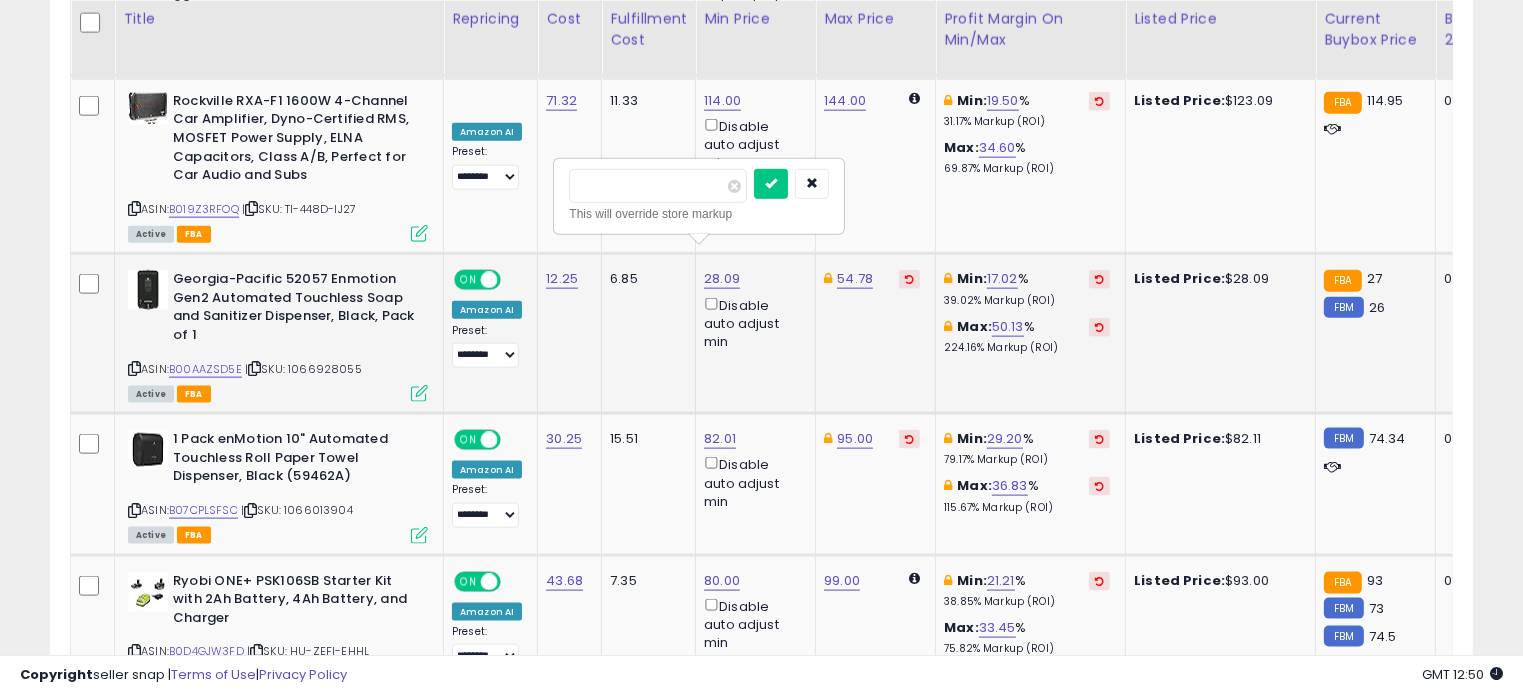 drag, startPoint x: 628, startPoint y: 185, endPoint x: 558, endPoint y: 189, distance: 70.11419 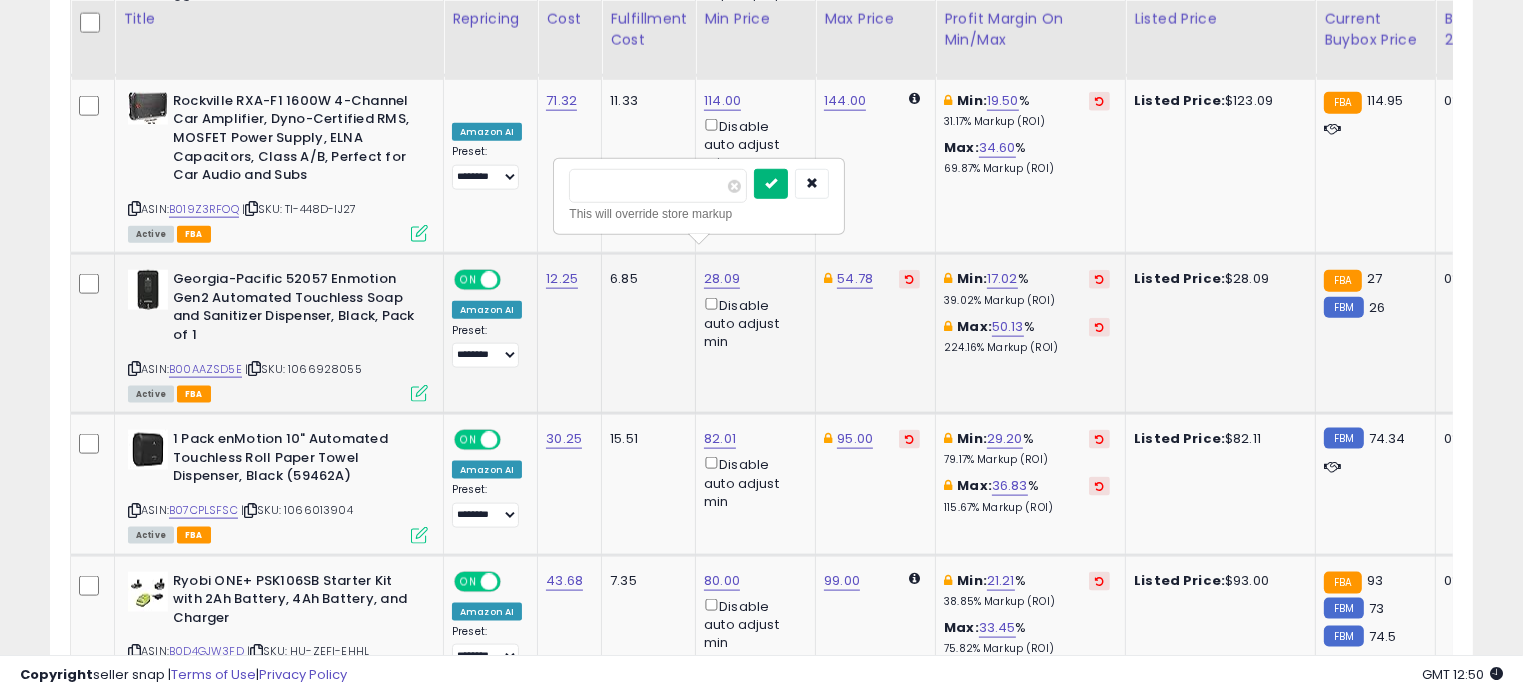 type on "**" 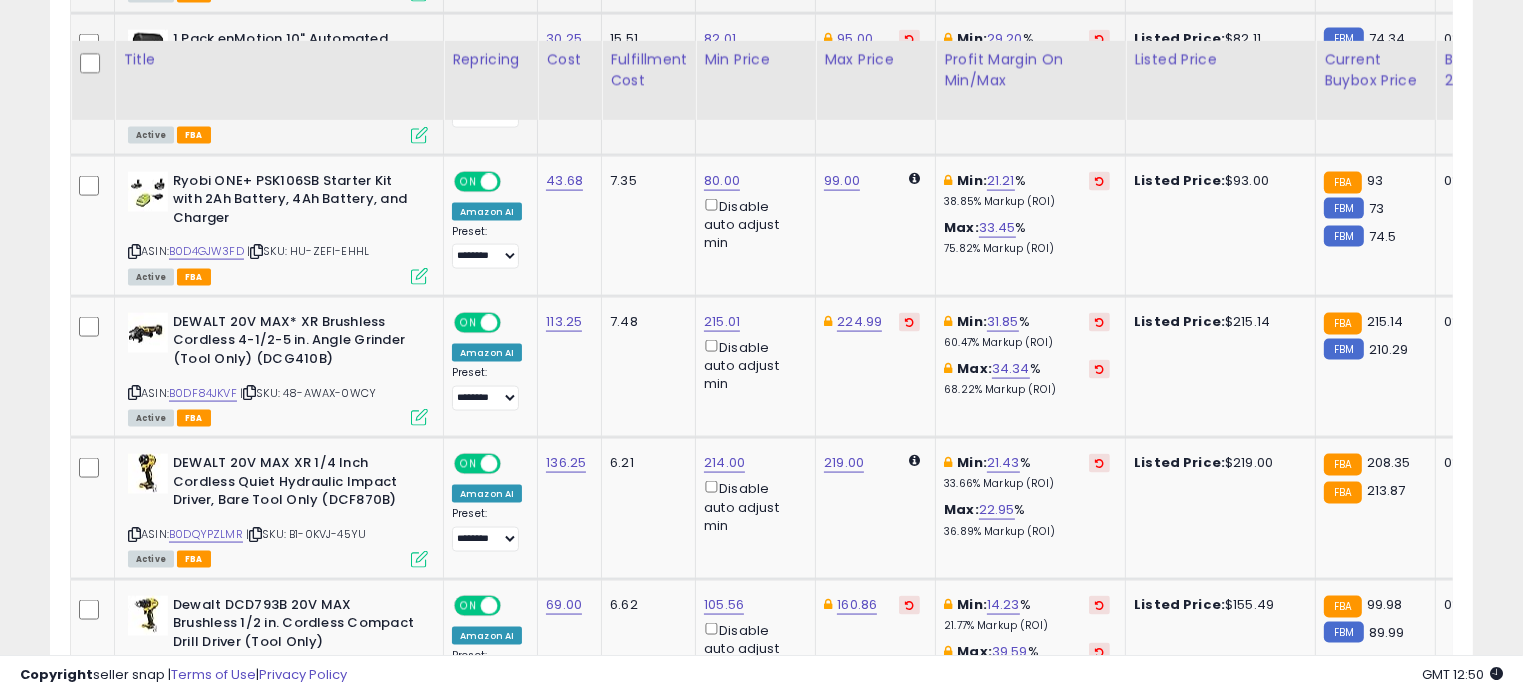 scroll, scrollTop: 3000, scrollLeft: 0, axis: vertical 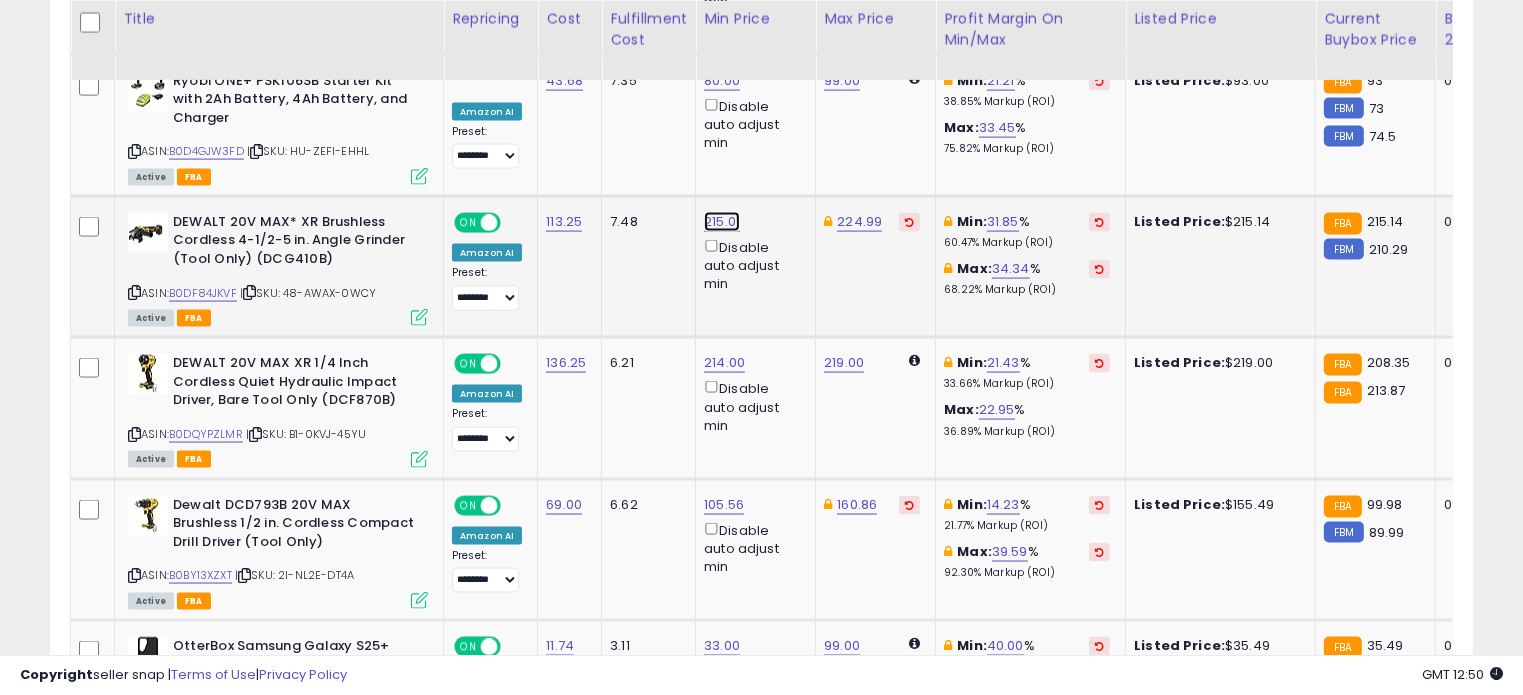 click on "215.01" at bounding box center (722, -1926) 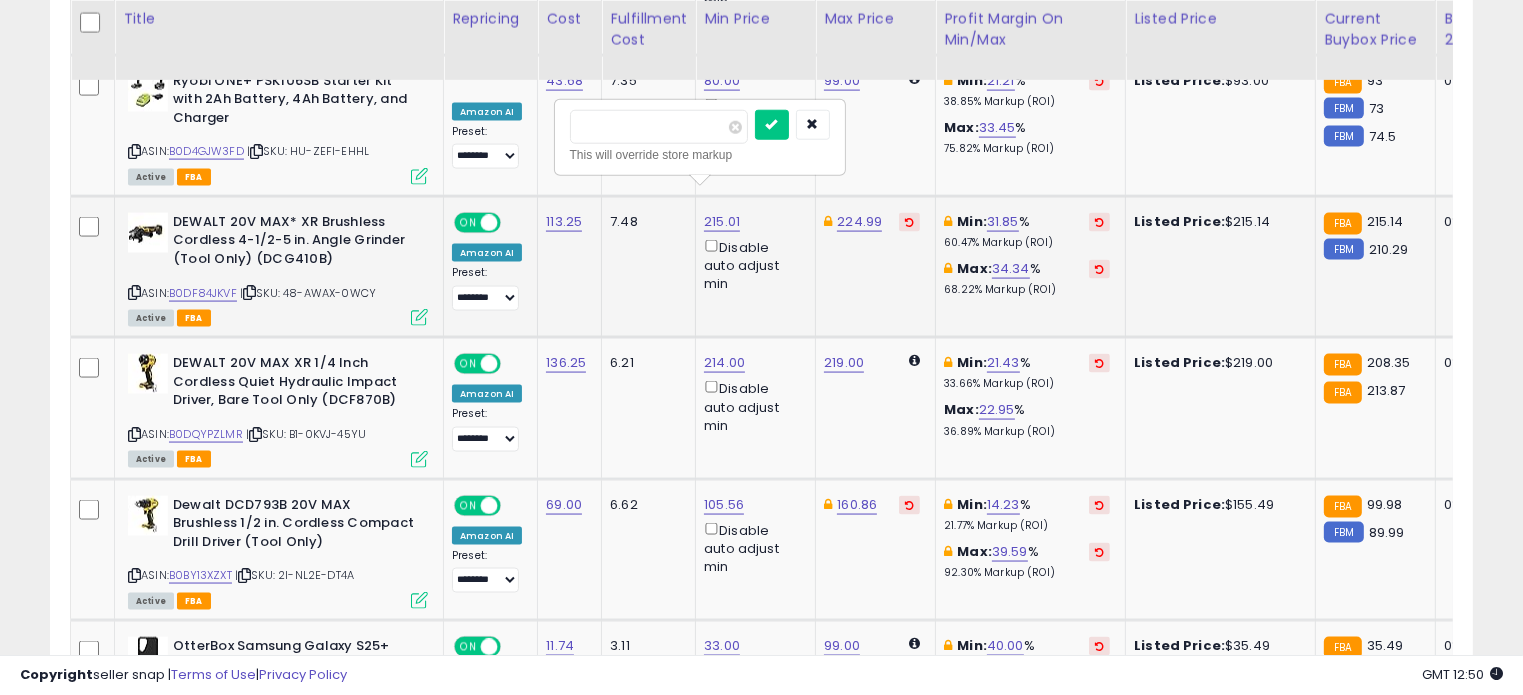 drag, startPoint x: 576, startPoint y: 137, endPoint x: 560, endPoint y: 137, distance: 16 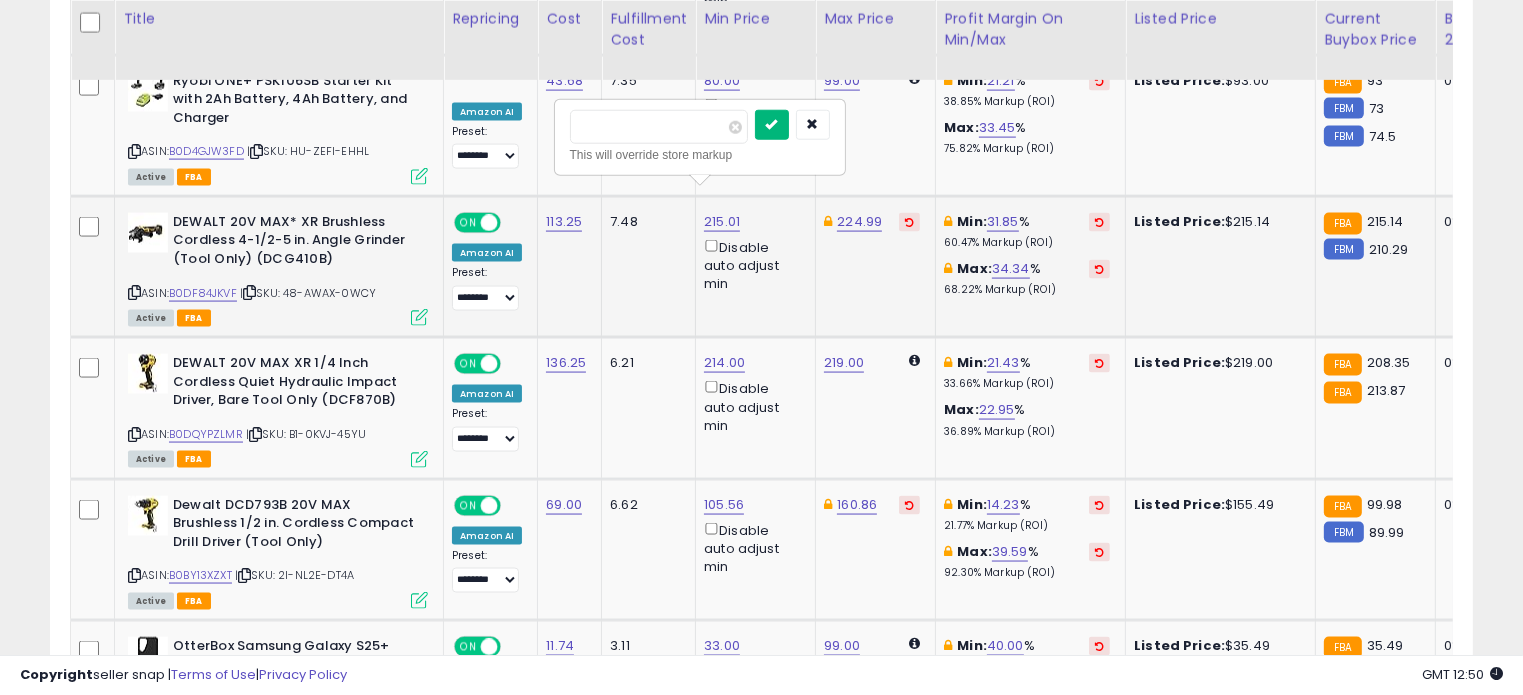 type on "***" 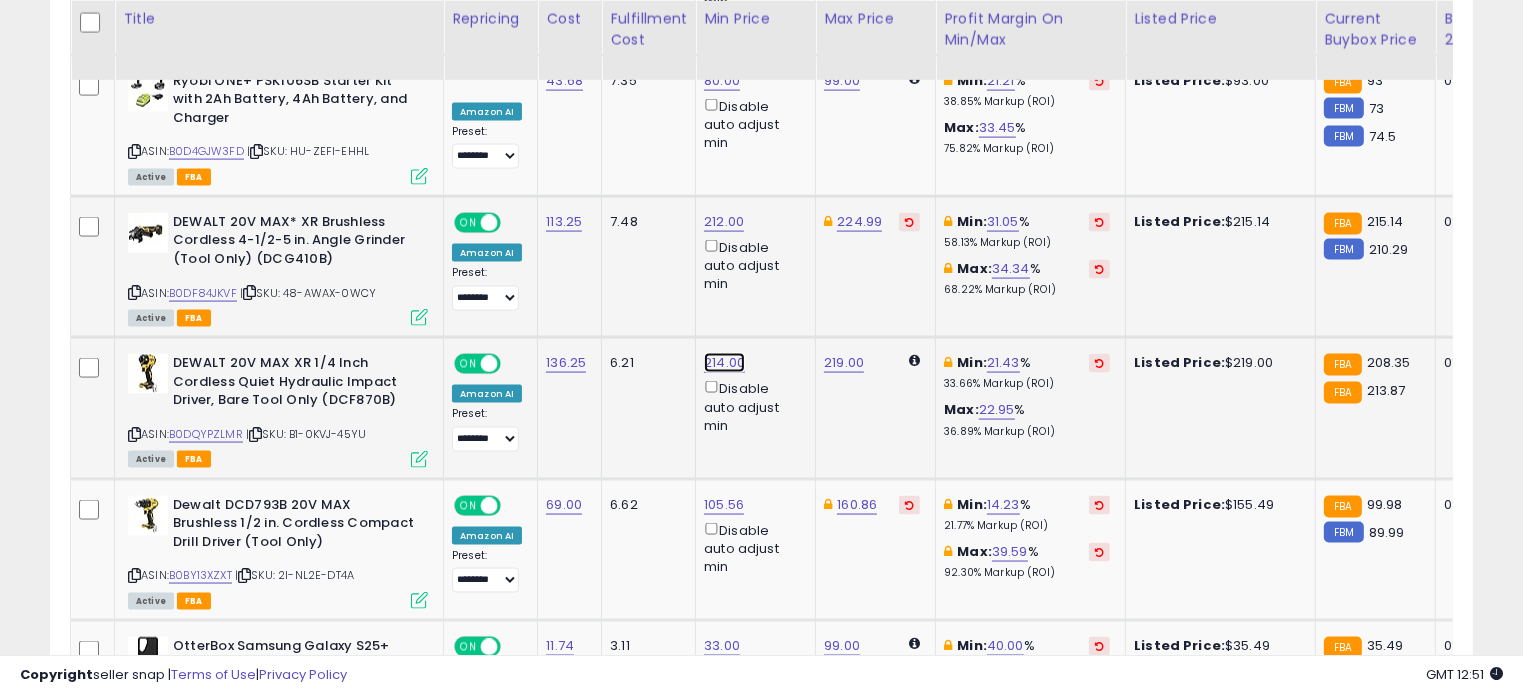 click on "214.00" at bounding box center [722, -1926] 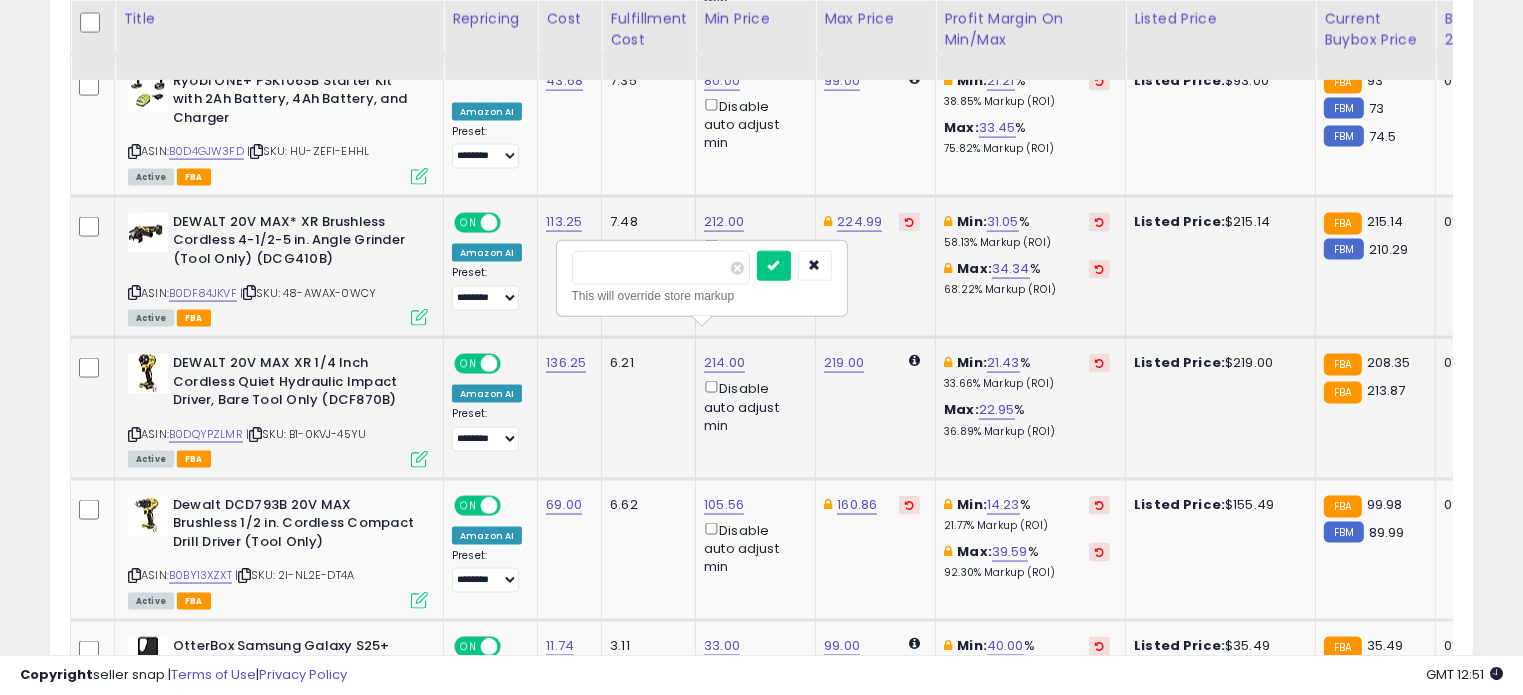 drag, startPoint x: 618, startPoint y: 279, endPoint x: 567, endPoint y: 276, distance: 51.088158 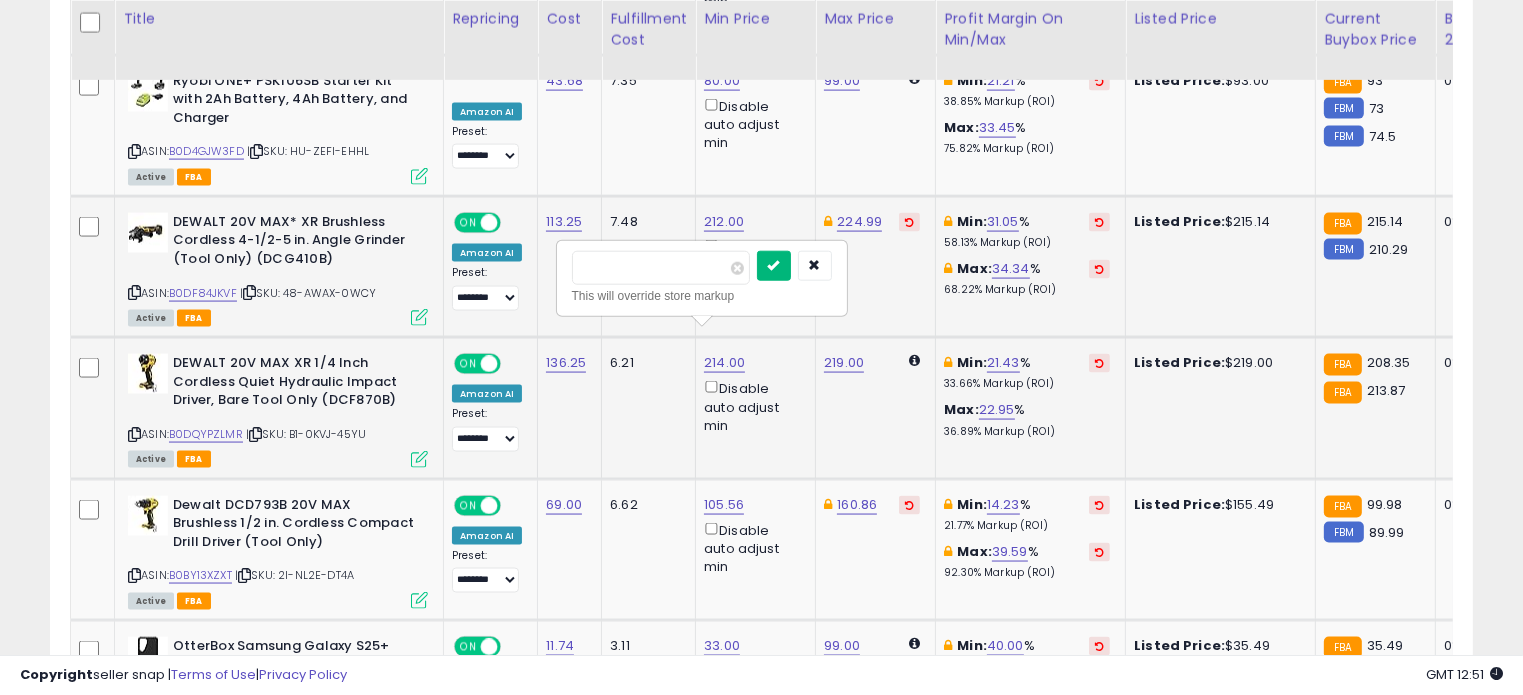 type on "***" 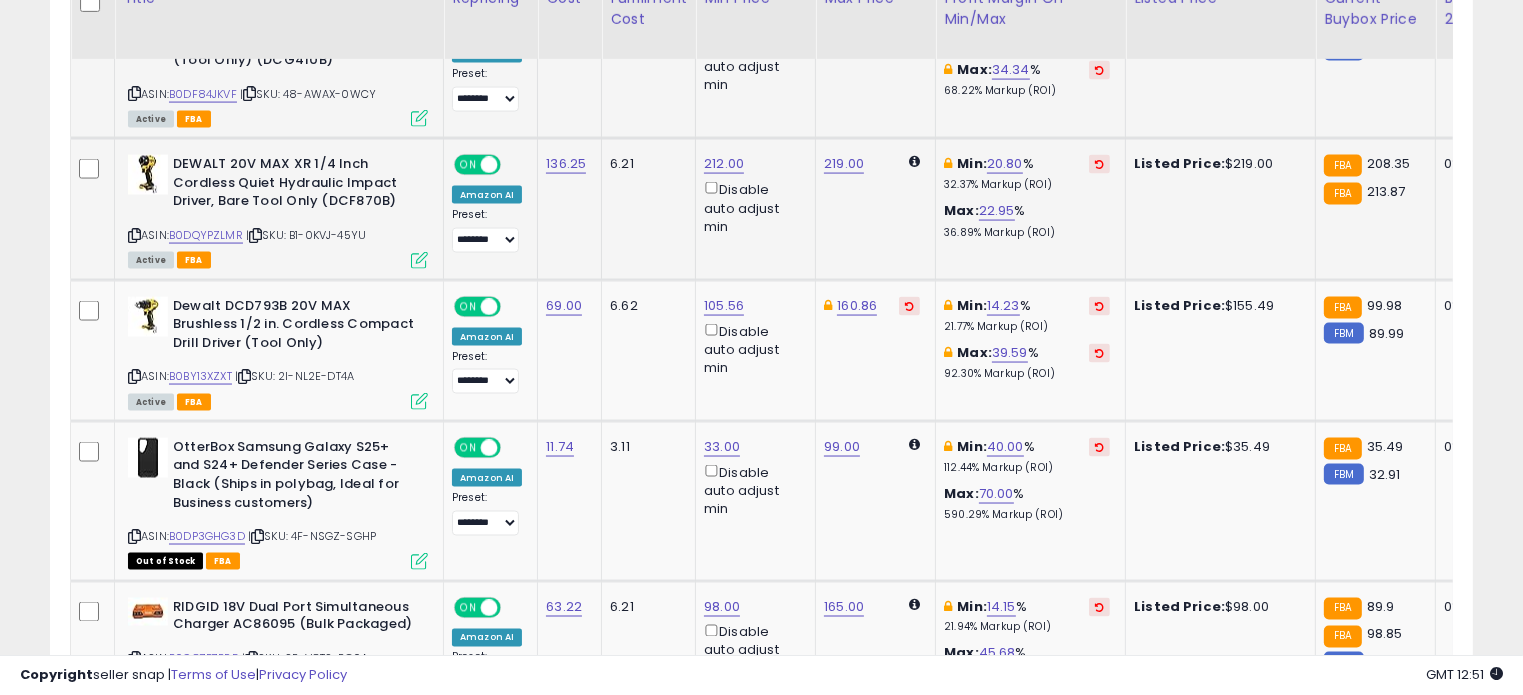 scroll, scrollTop: 3200, scrollLeft: 0, axis: vertical 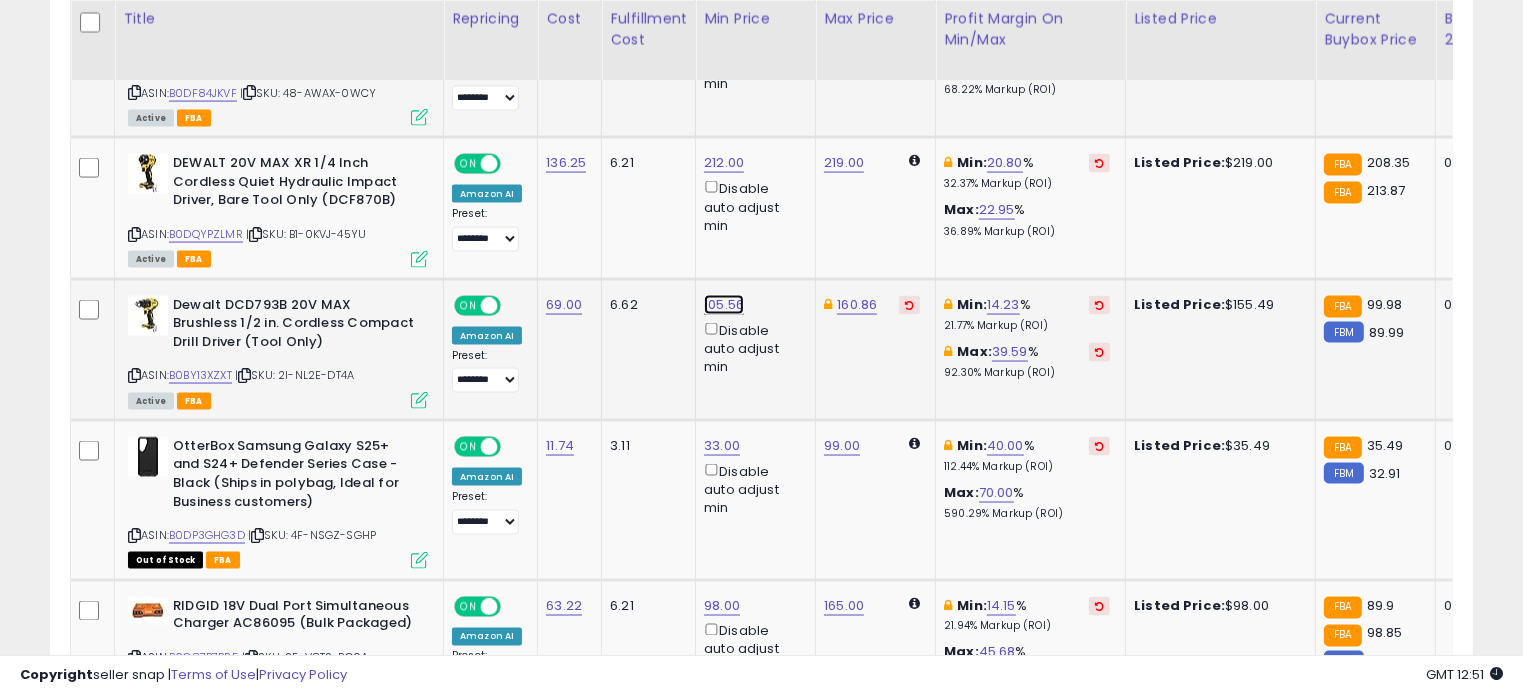 click on "105.56" at bounding box center [722, -2126] 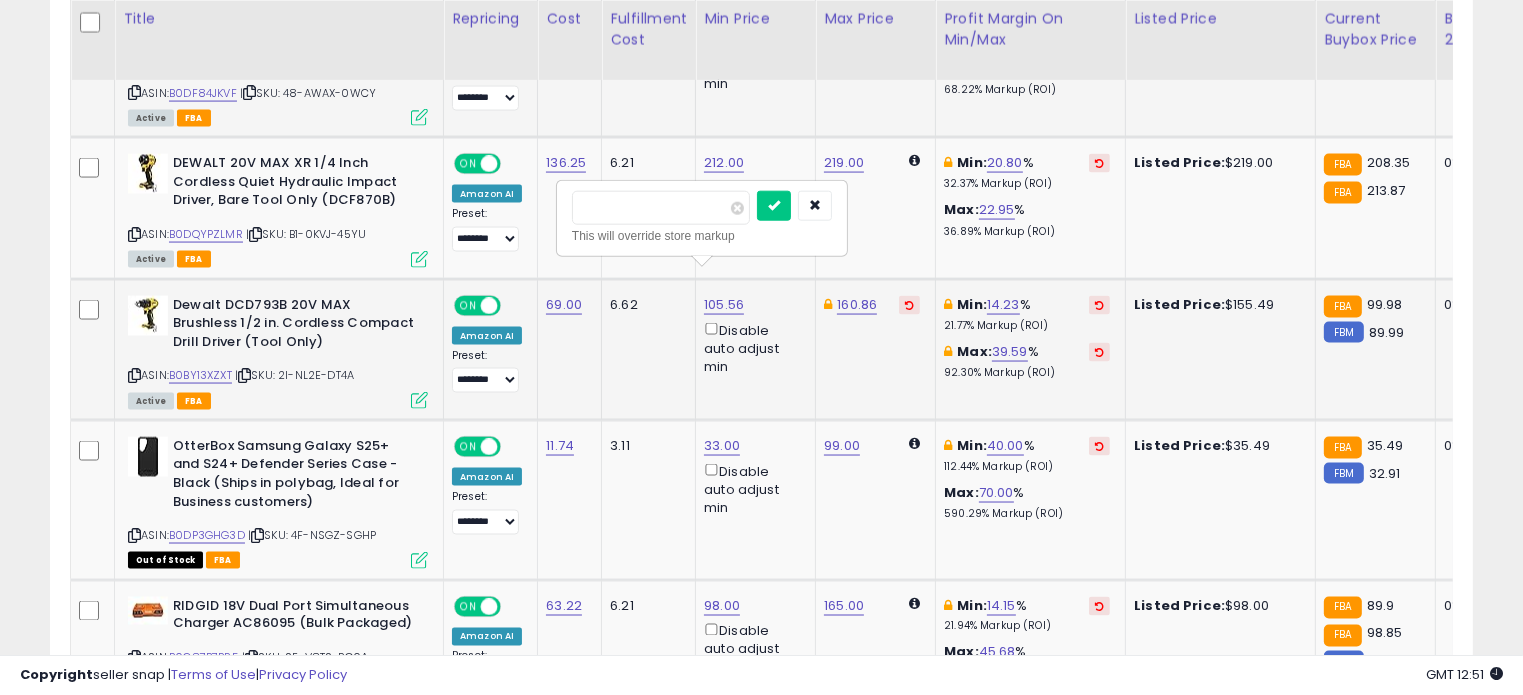 drag, startPoint x: 646, startPoint y: 197, endPoint x: 566, endPoint y: 201, distance: 80.09994 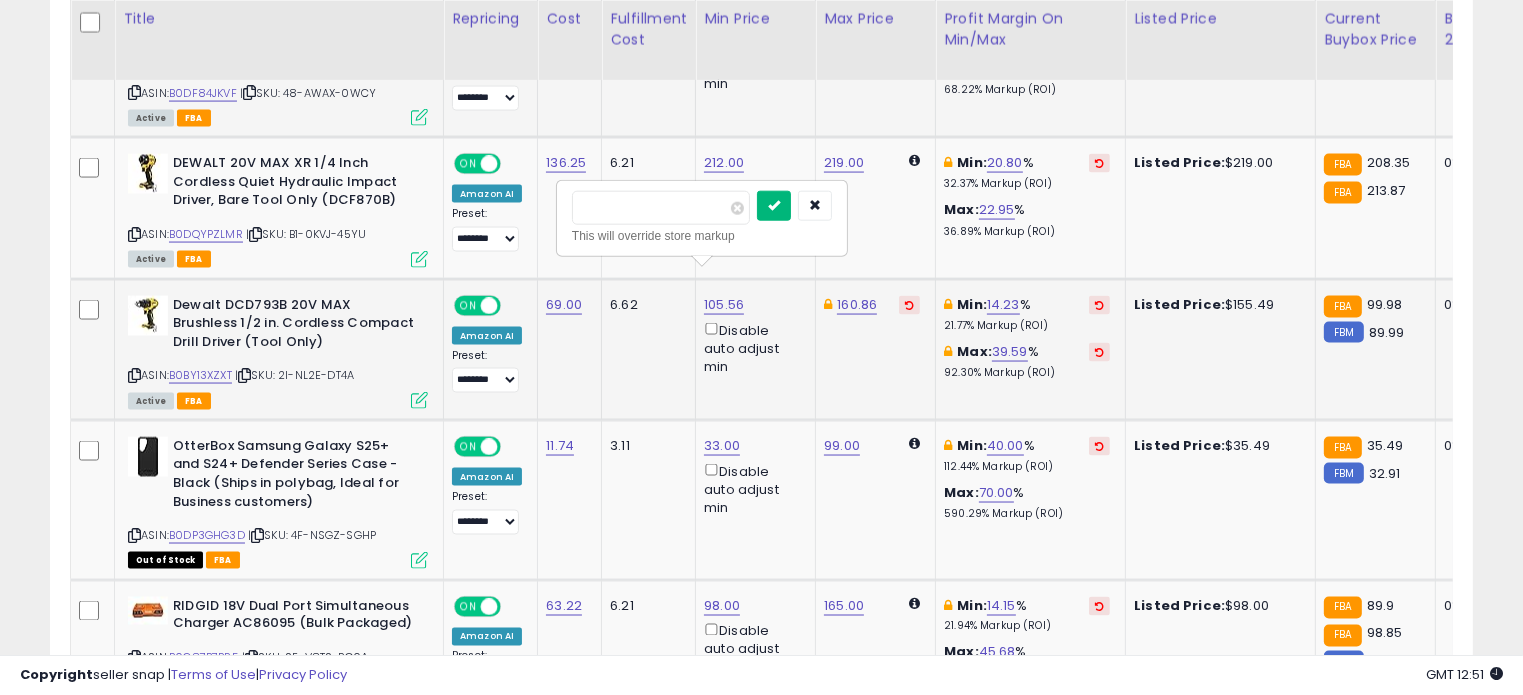 type on "**" 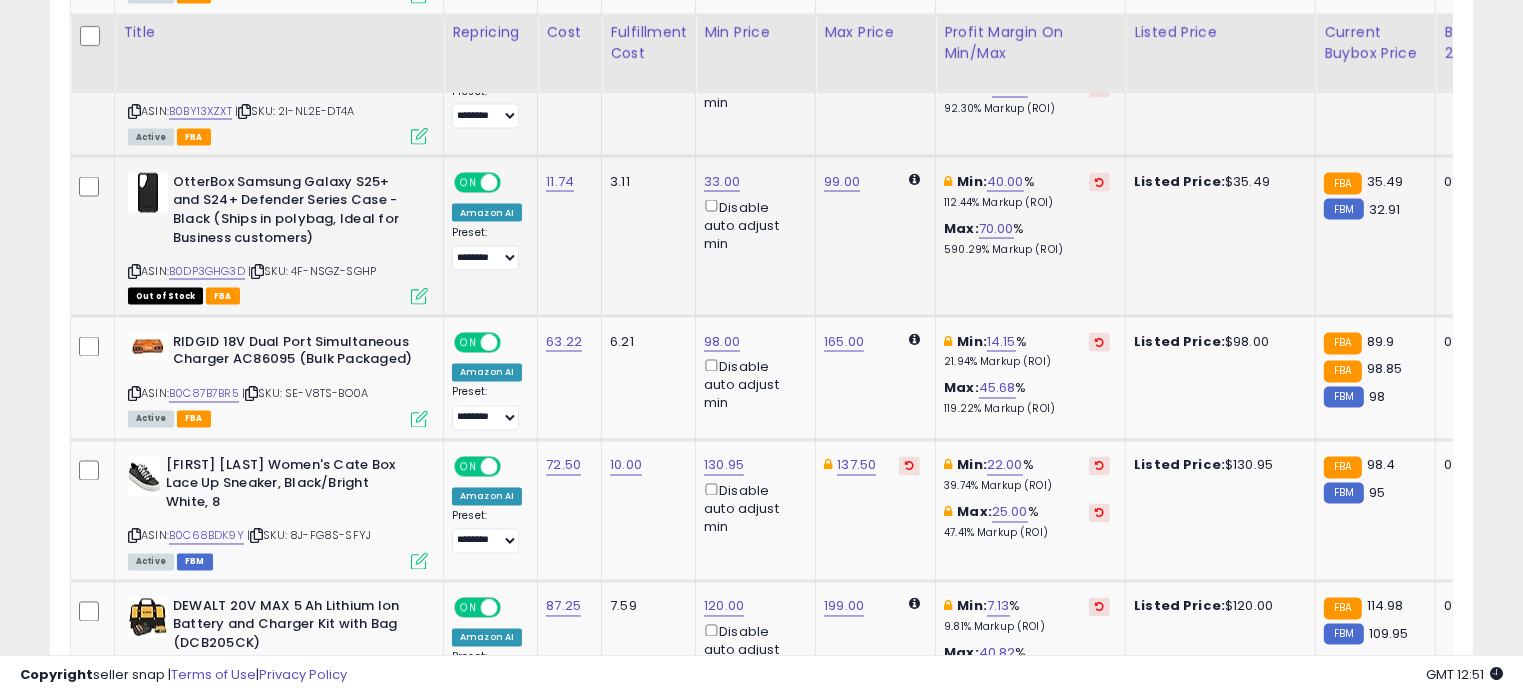 scroll, scrollTop: 3500, scrollLeft: 0, axis: vertical 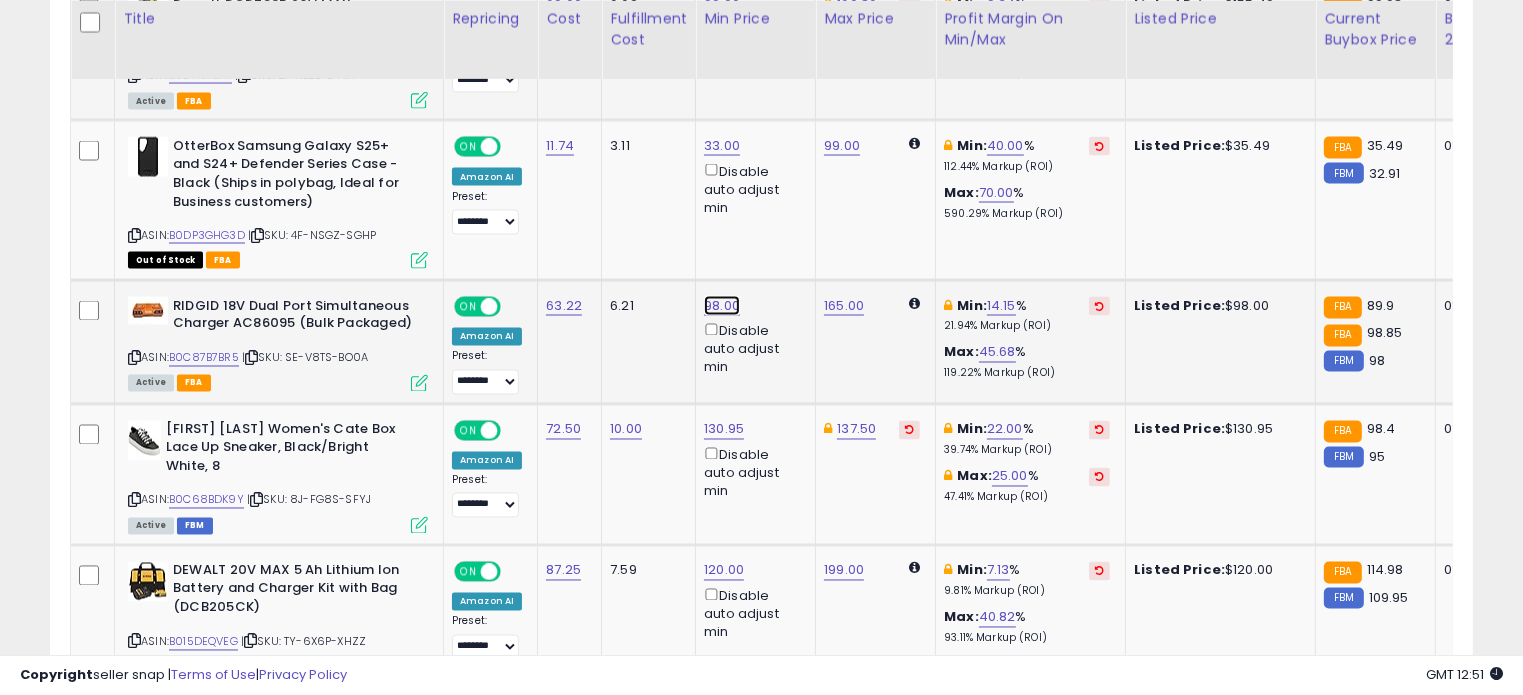 click on "98.00" at bounding box center [722, -2426] 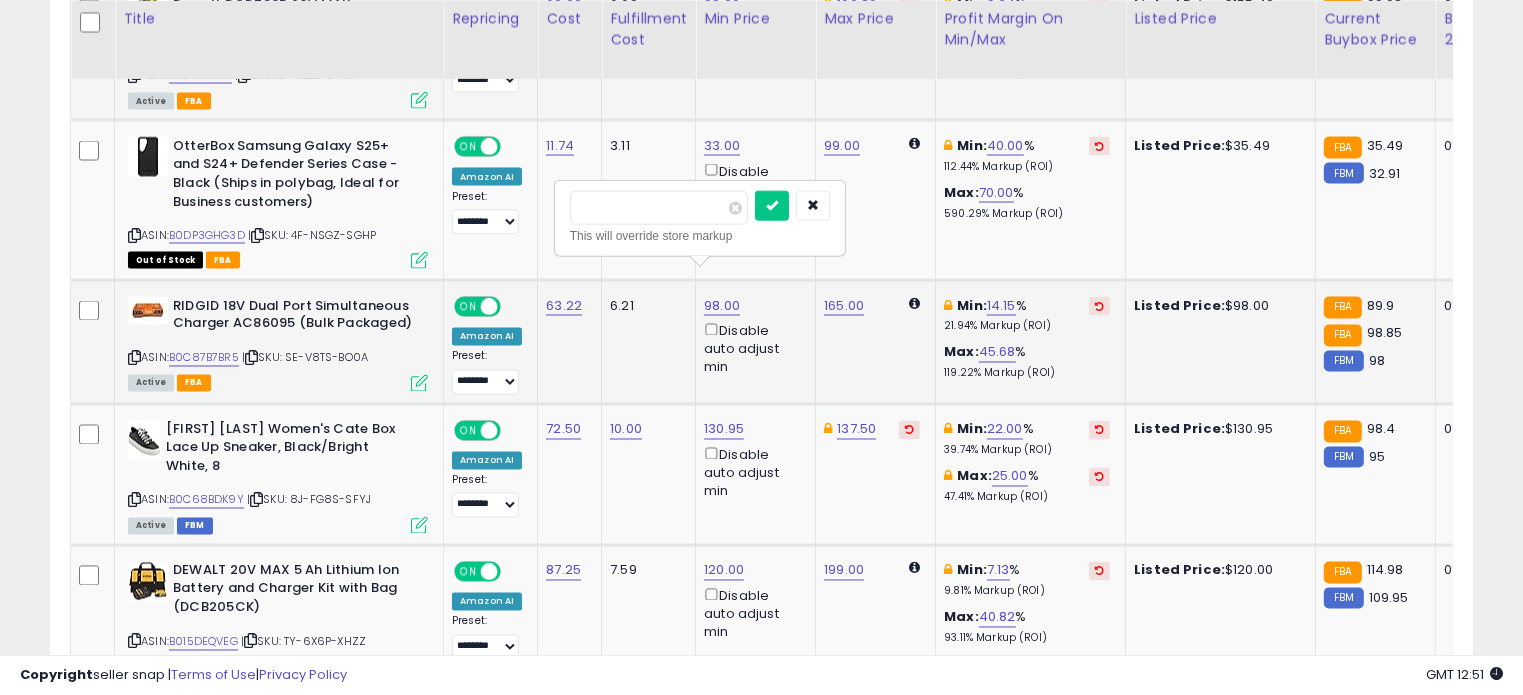 drag, startPoint x: 594, startPoint y: 209, endPoint x: 562, endPoint y: 204, distance: 32.38827 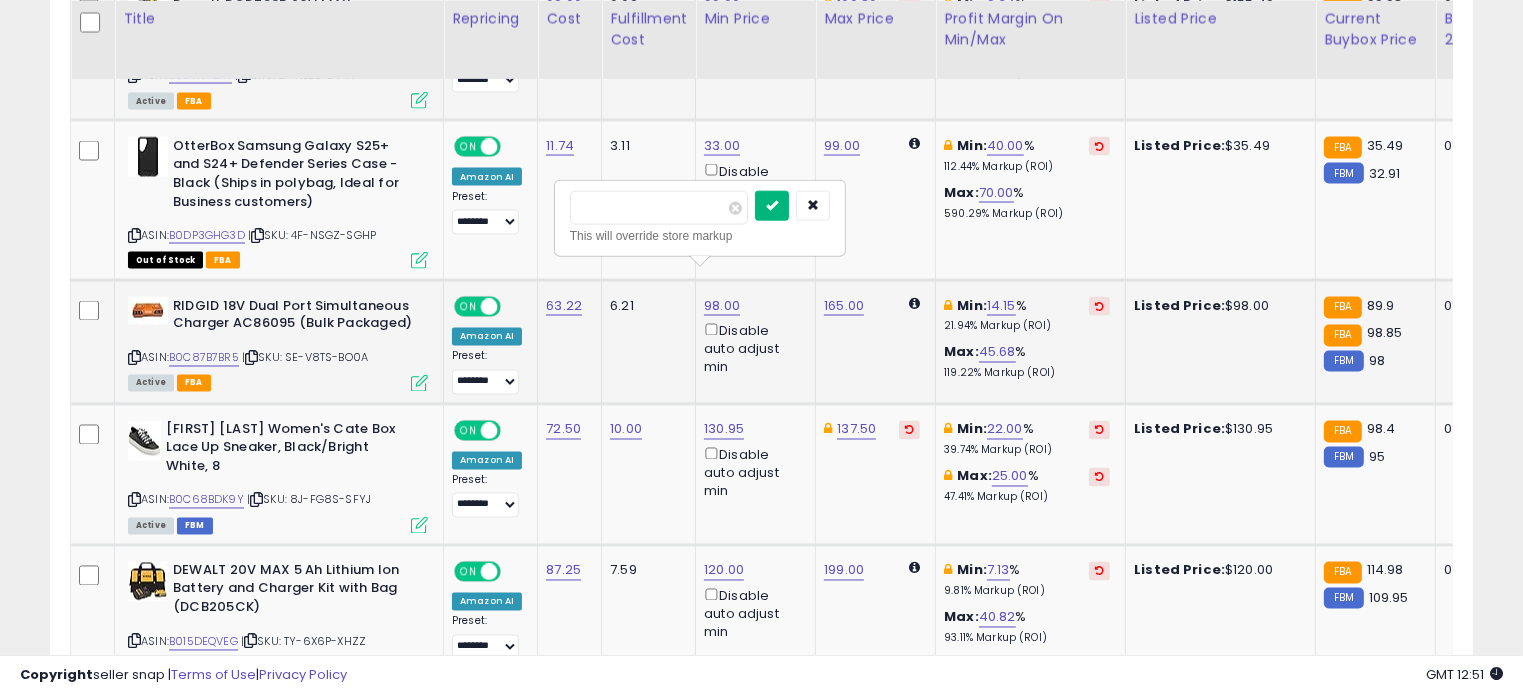 type on "**" 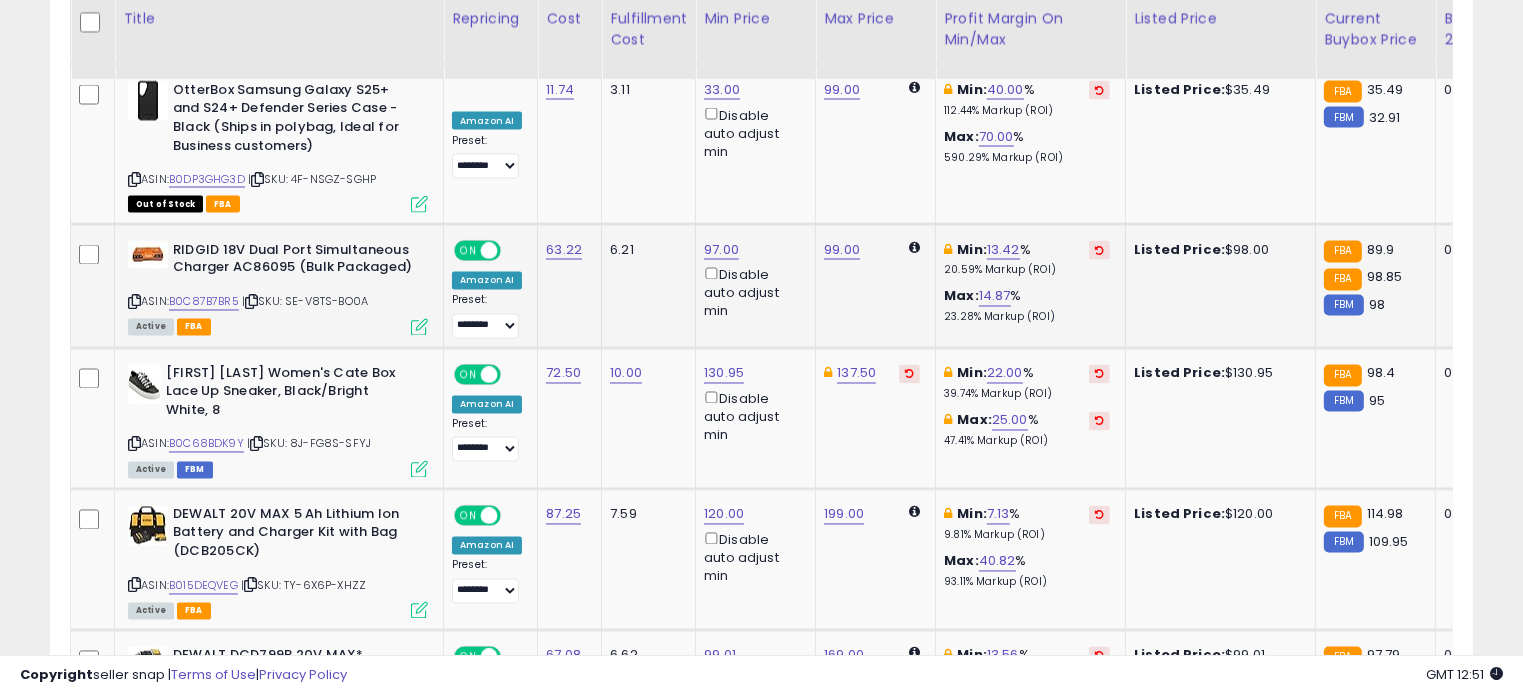 scroll, scrollTop: 3600, scrollLeft: 0, axis: vertical 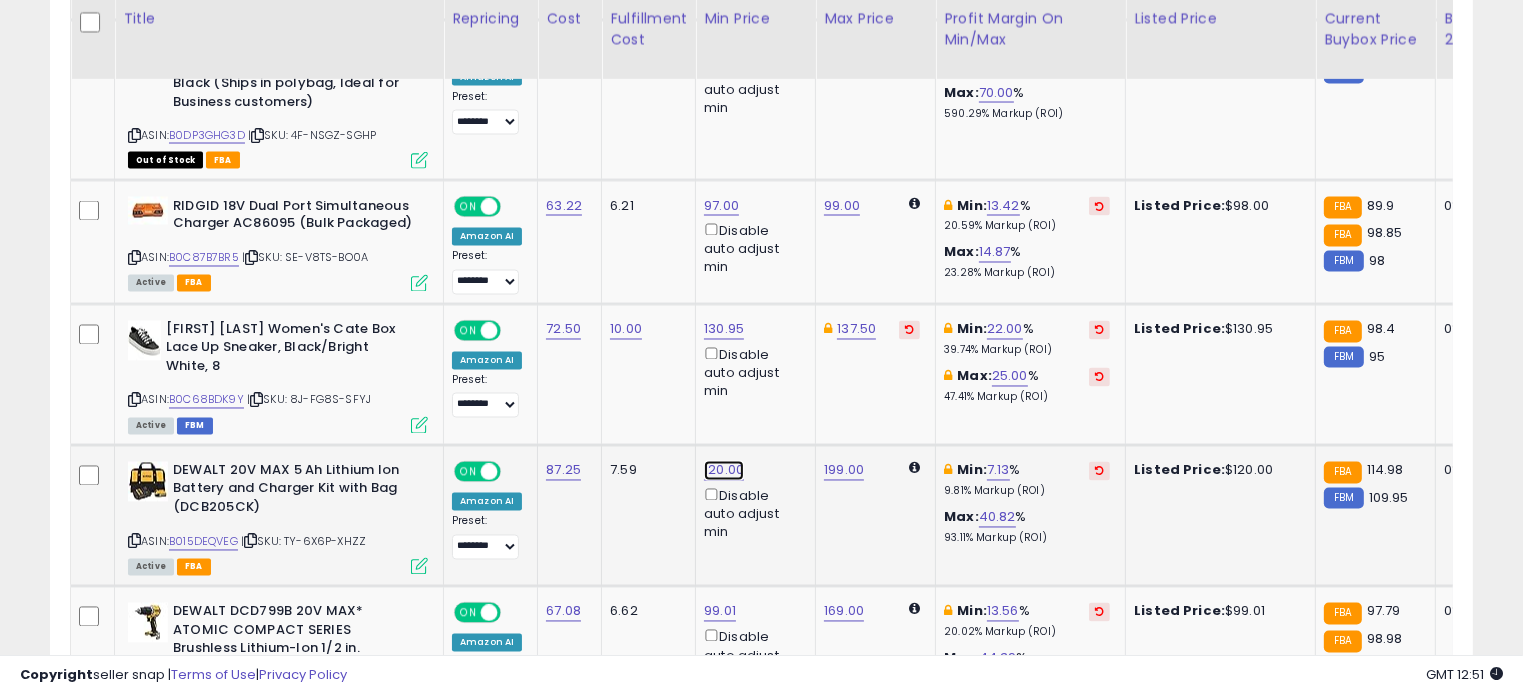 click on "120.00" at bounding box center (722, -2526) 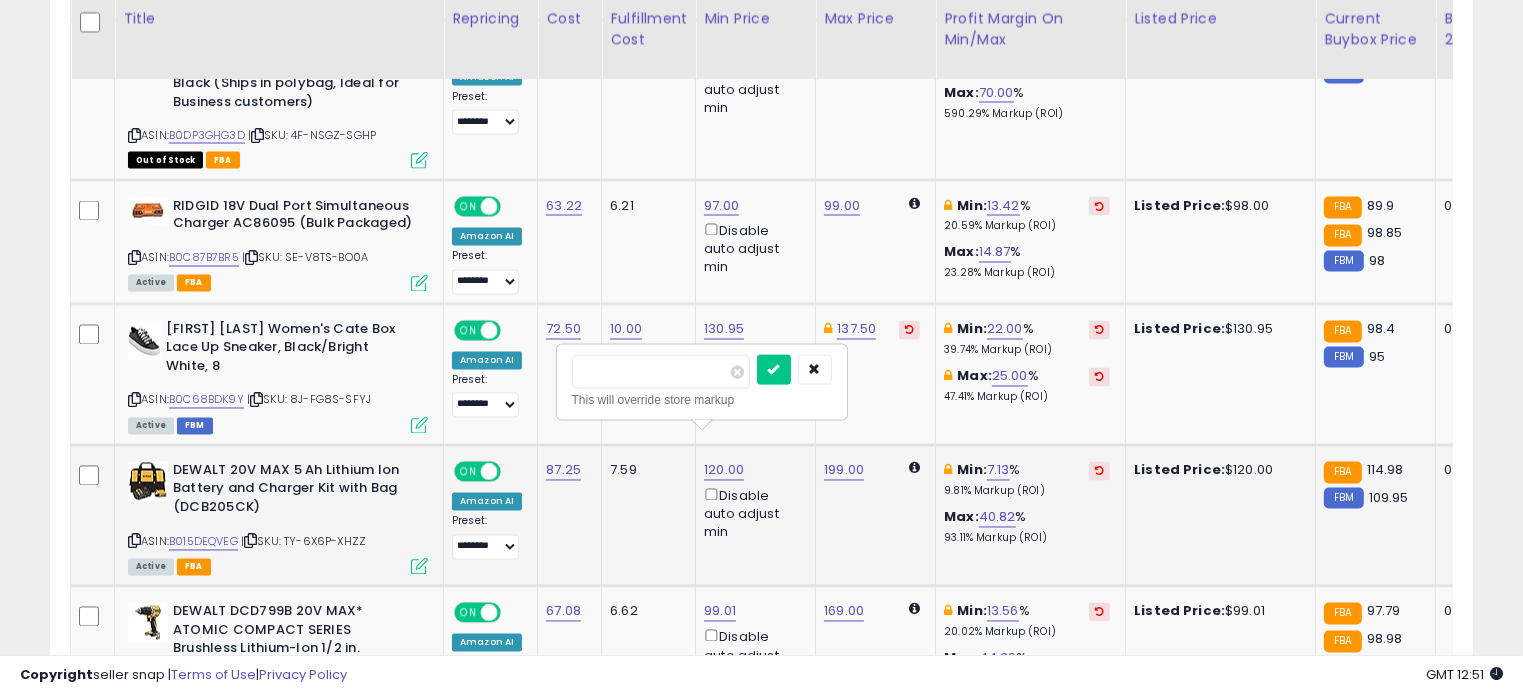 drag, startPoint x: 609, startPoint y: 374, endPoint x: 574, endPoint y: 374, distance: 35 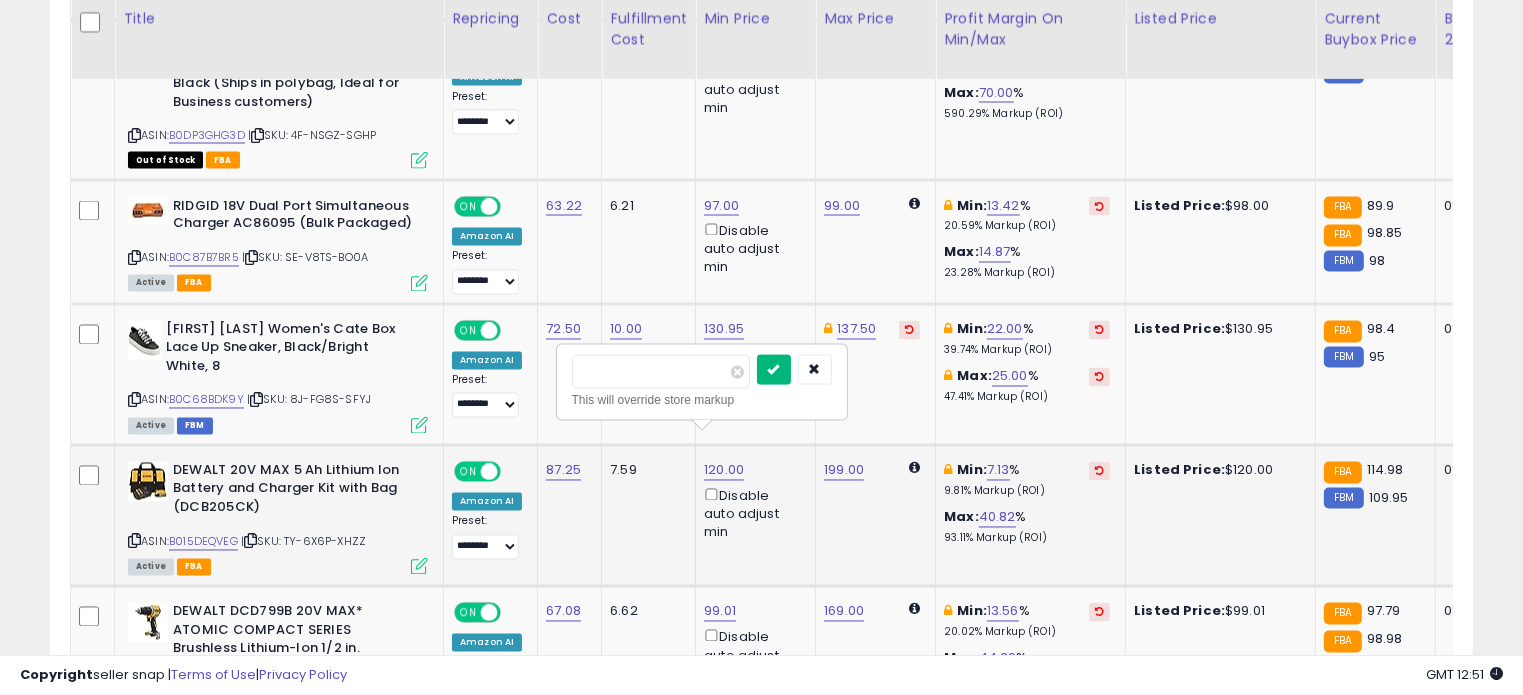 type on "***" 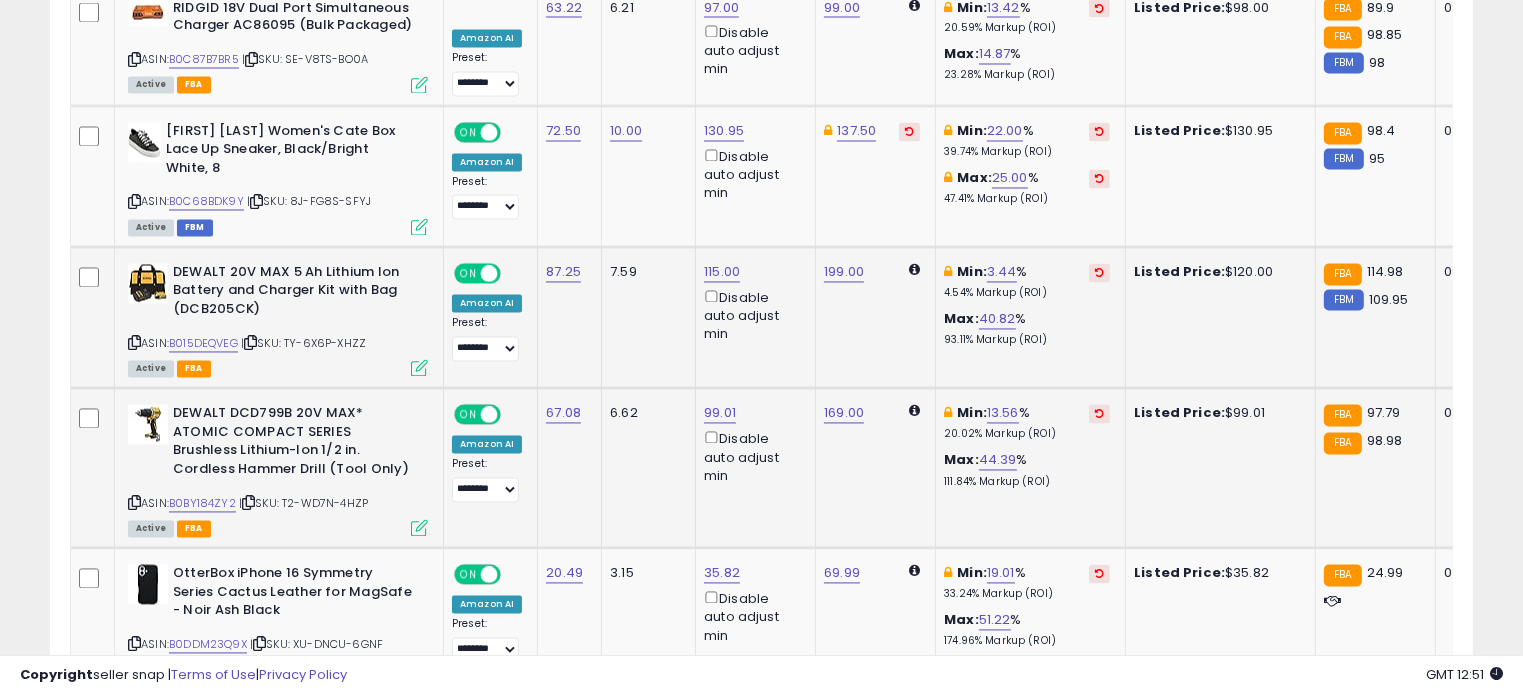 scroll, scrollTop: 3800, scrollLeft: 0, axis: vertical 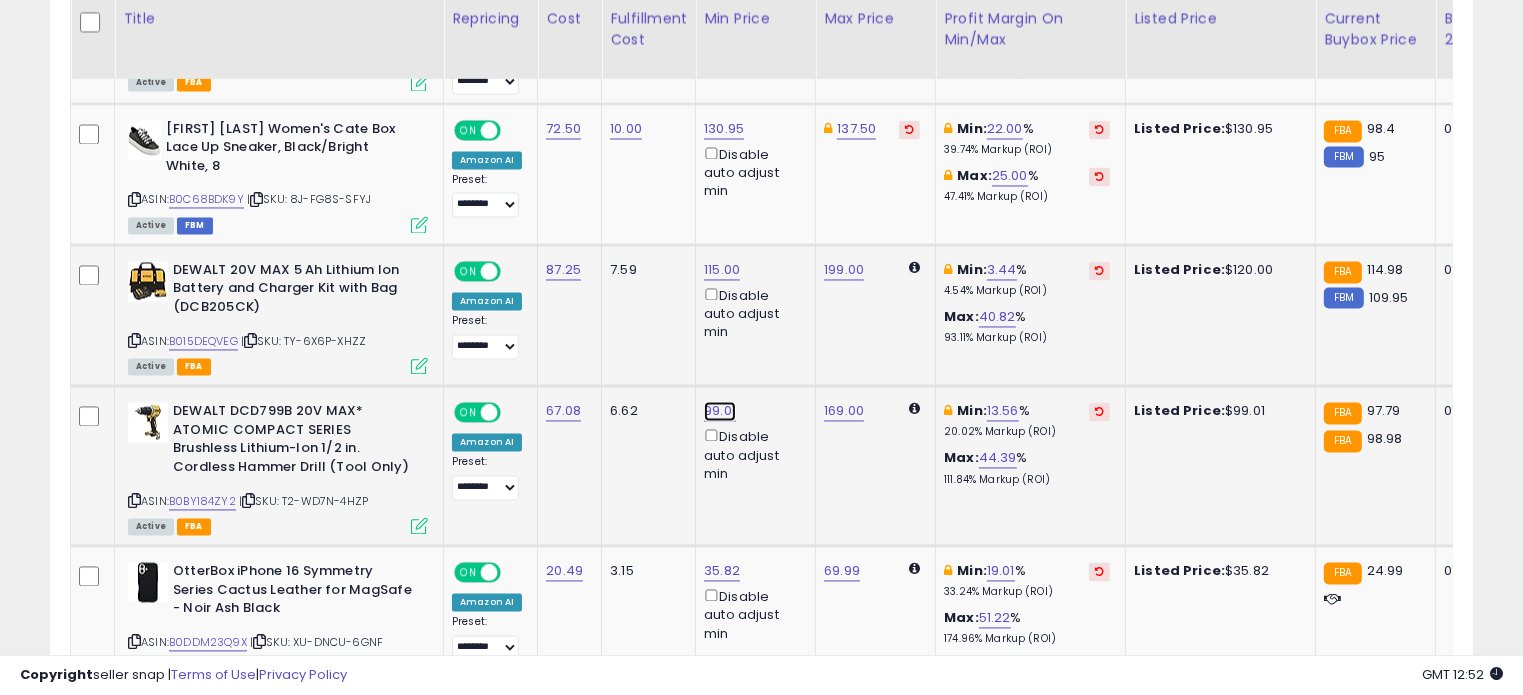 click on "99.01" at bounding box center (722, -2726) 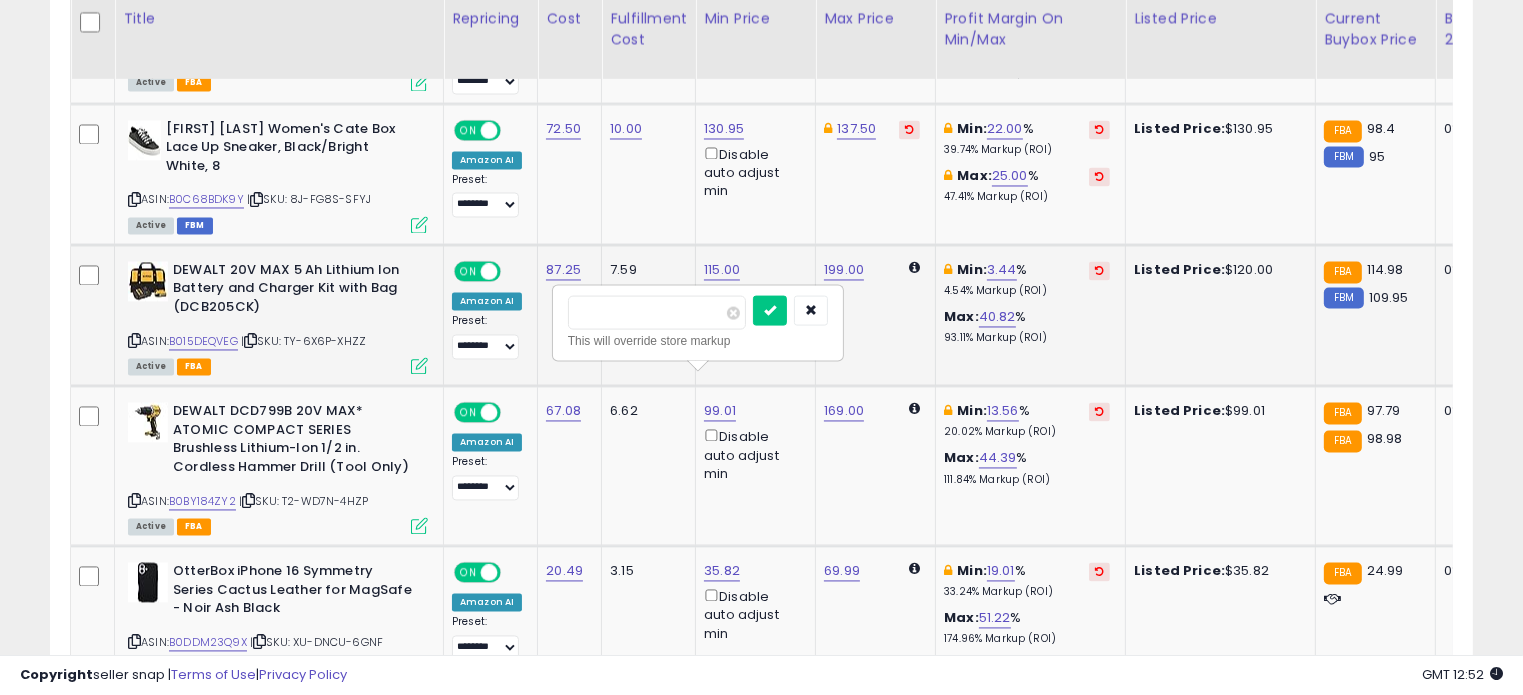 drag, startPoint x: 583, startPoint y: 314, endPoint x: 544, endPoint y: 314, distance: 39 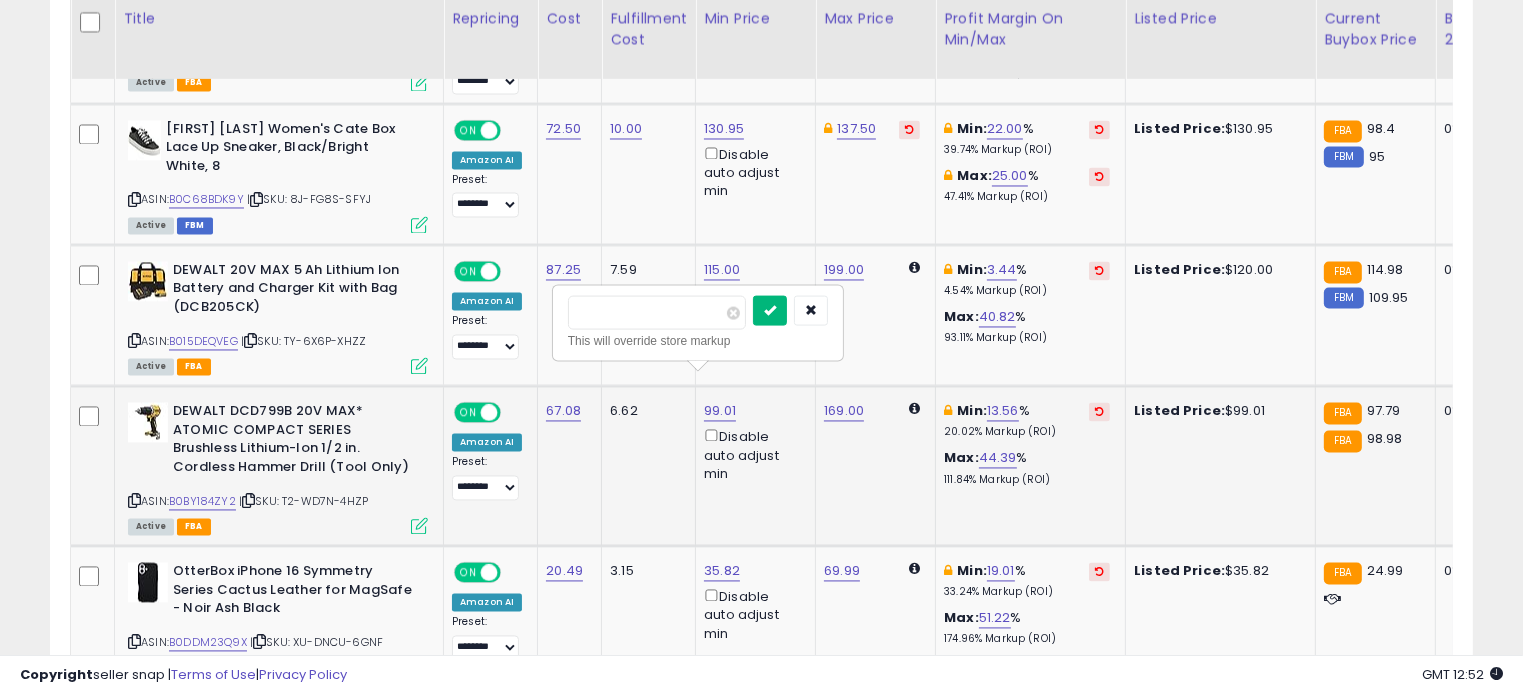 type on "**" 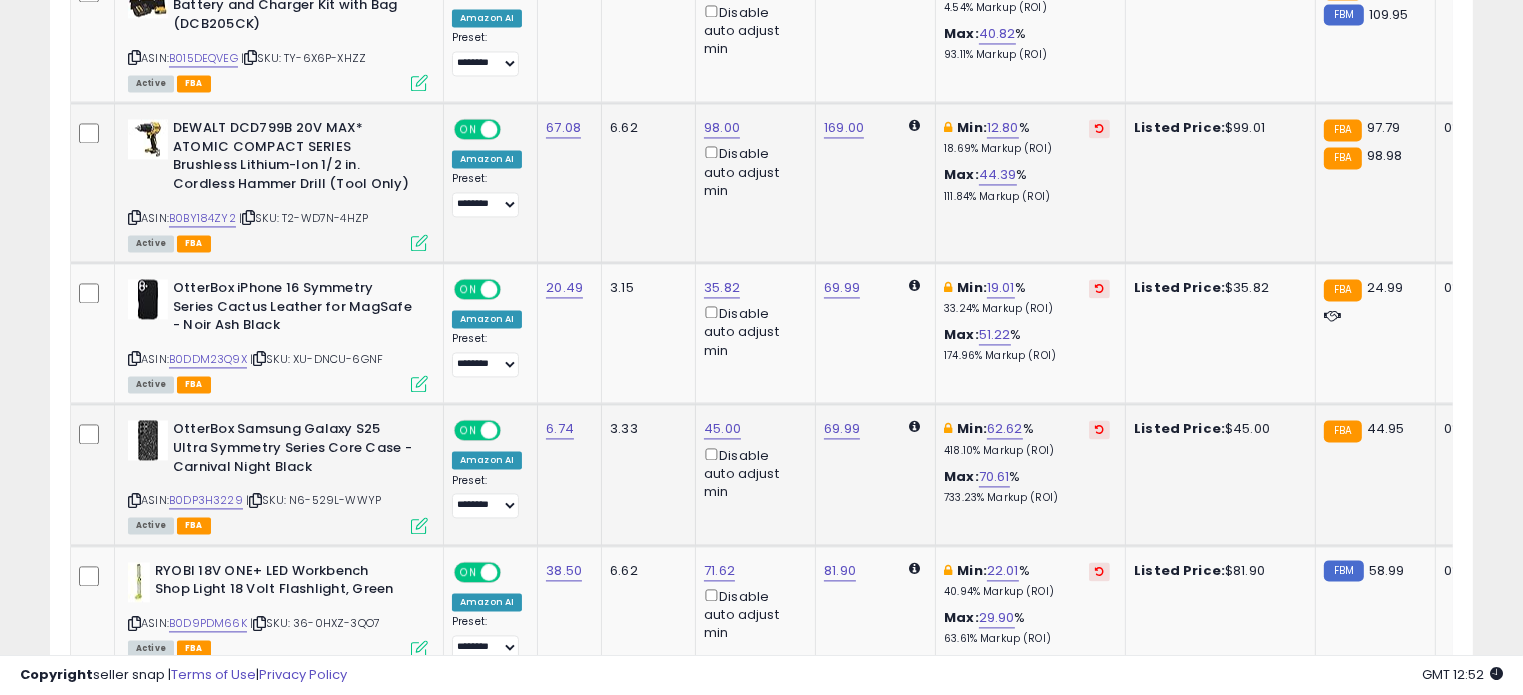 scroll, scrollTop: 4200, scrollLeft: 0, axis: vertical 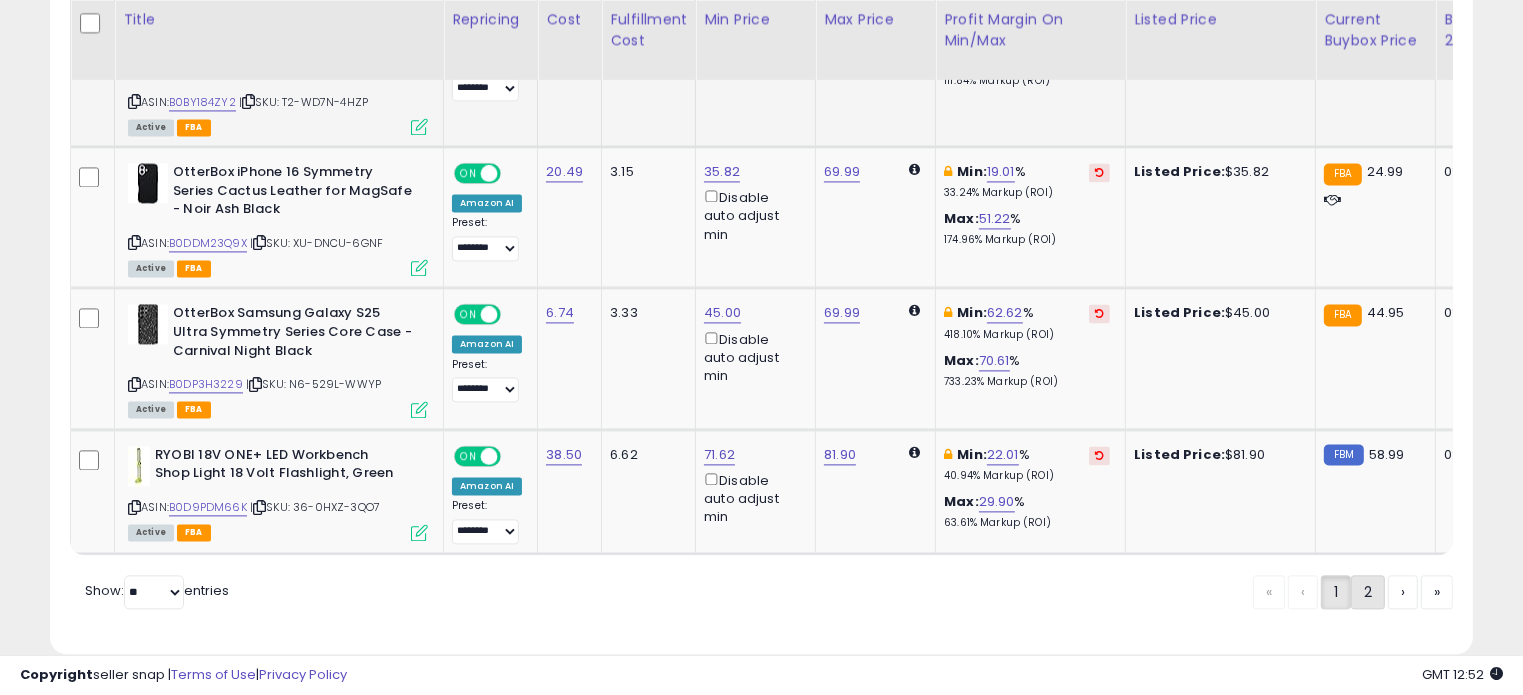 click on "2" 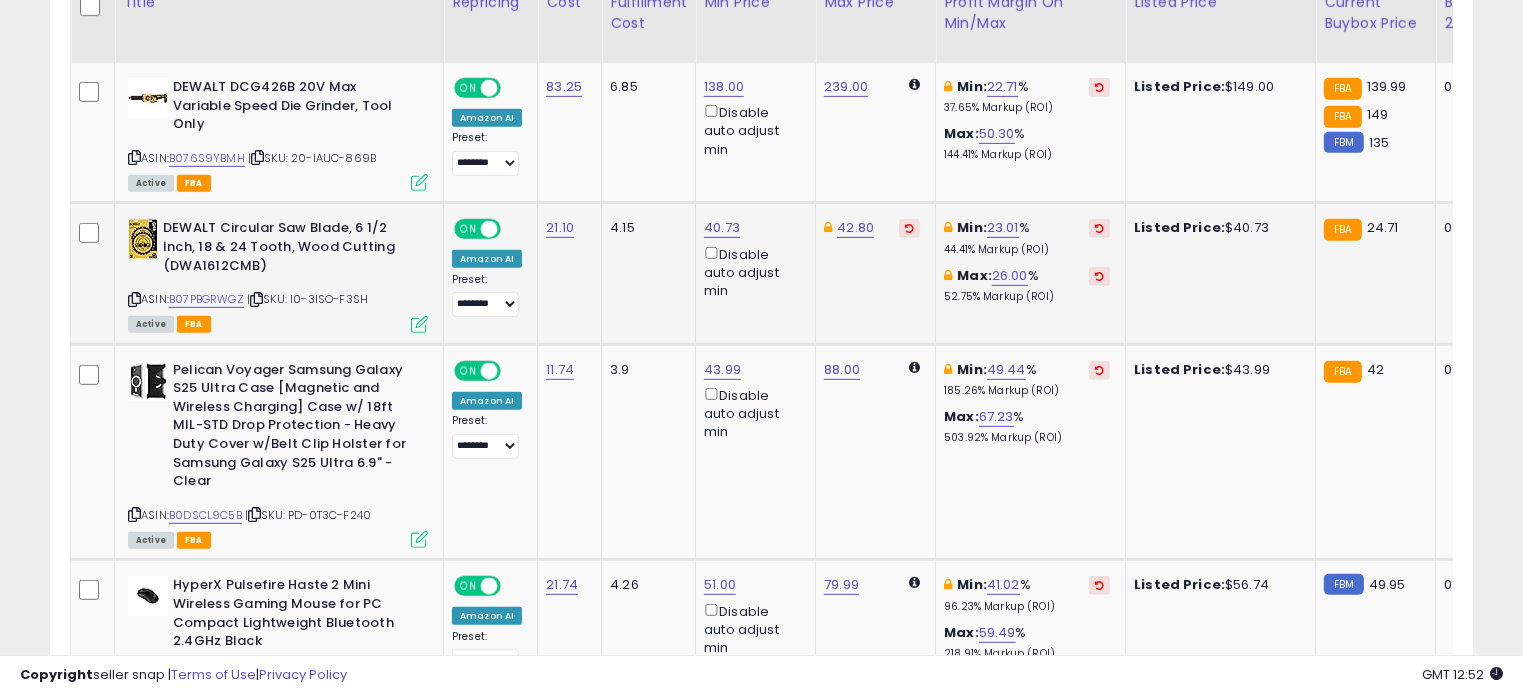 scroll, scrollTop: 944, scrollLeft: 0, axis: vertical 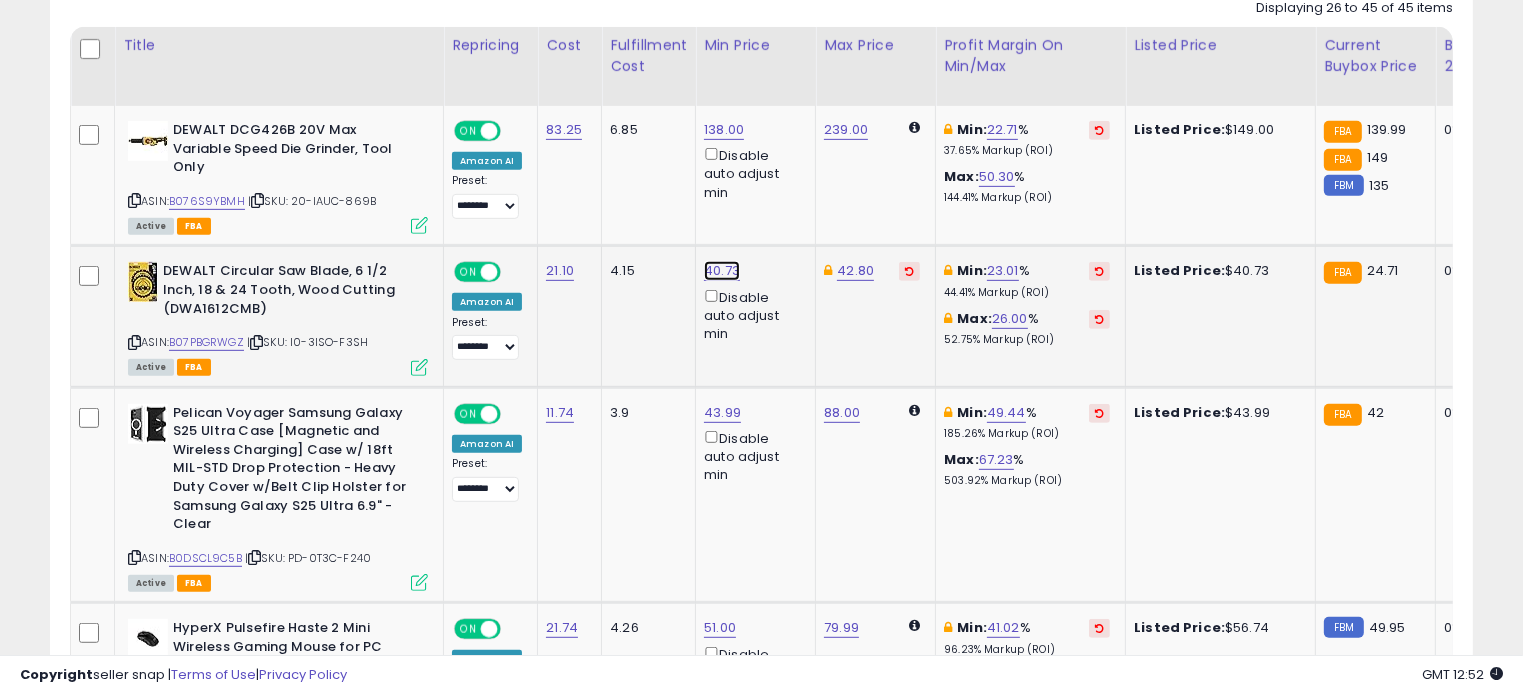 click on "40.73" at bounding box center [724, 130] 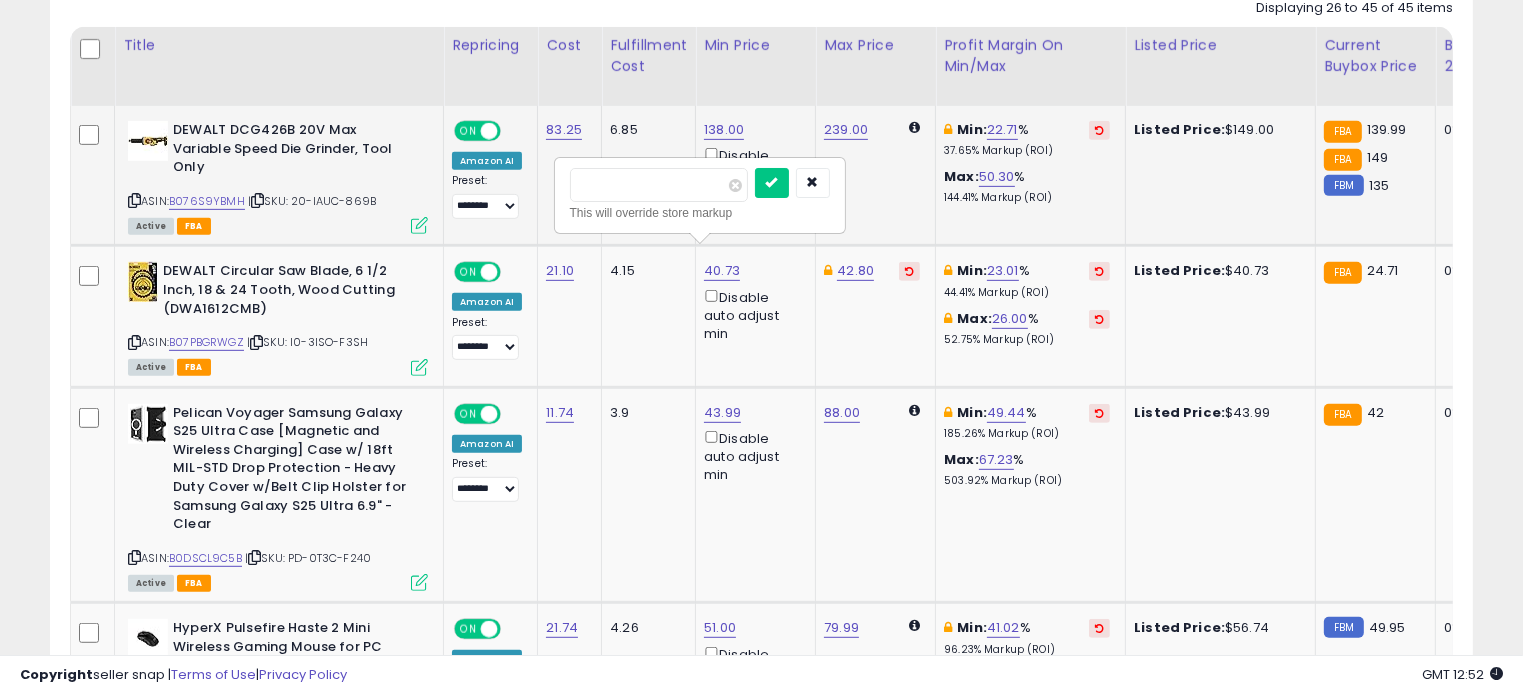 drag, startPoint x: 635, startPoint y: 172, endPoint x: 546, endPoint y: 173, distance: 89.005615 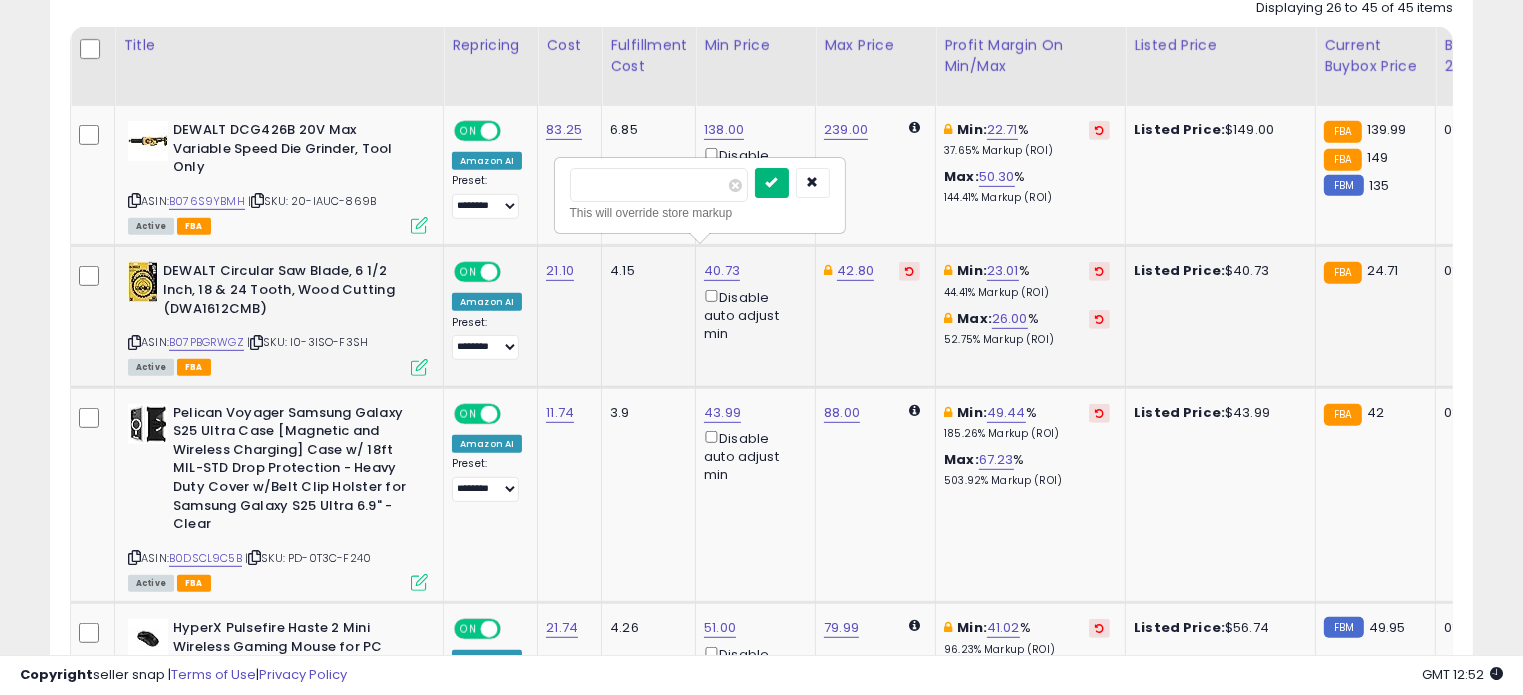 type on "**" 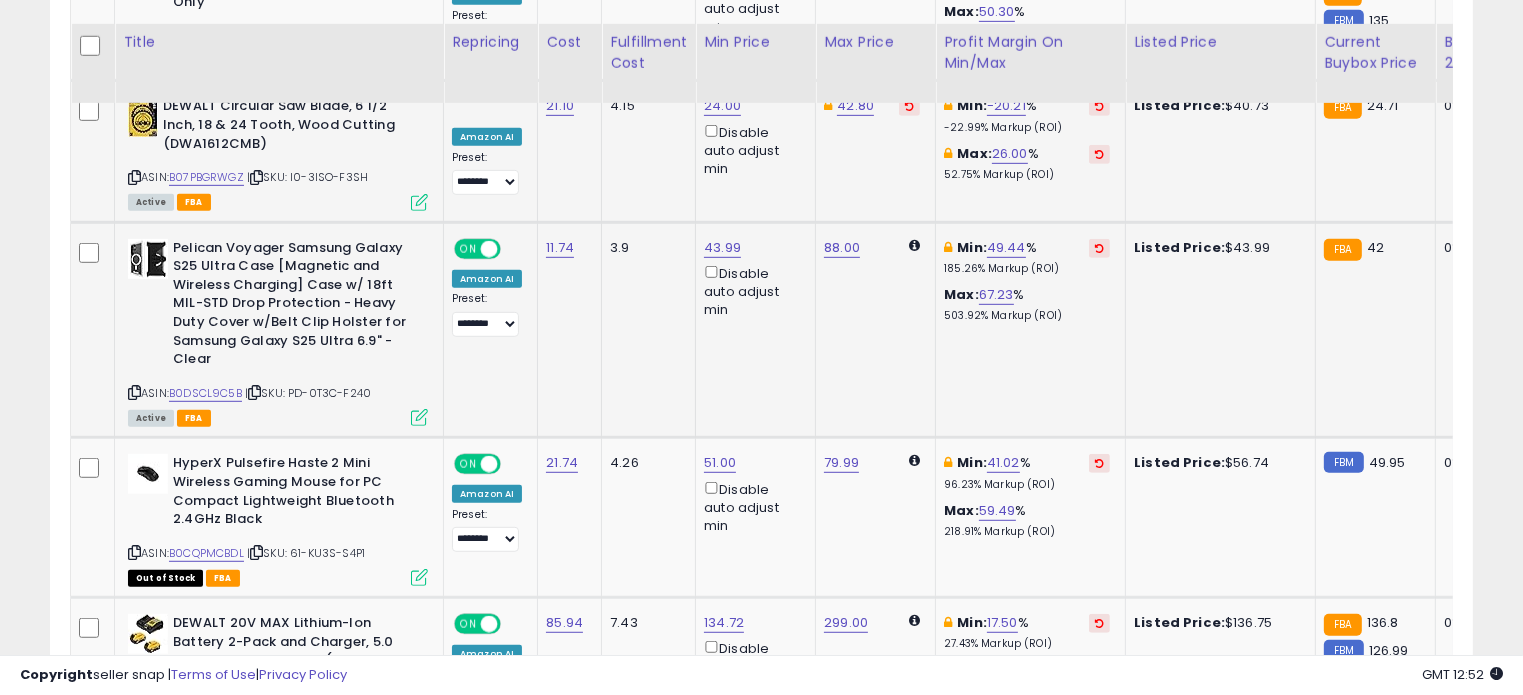 scroll, scrollTop: 1144, scrollLeft: 0, axis: vertical 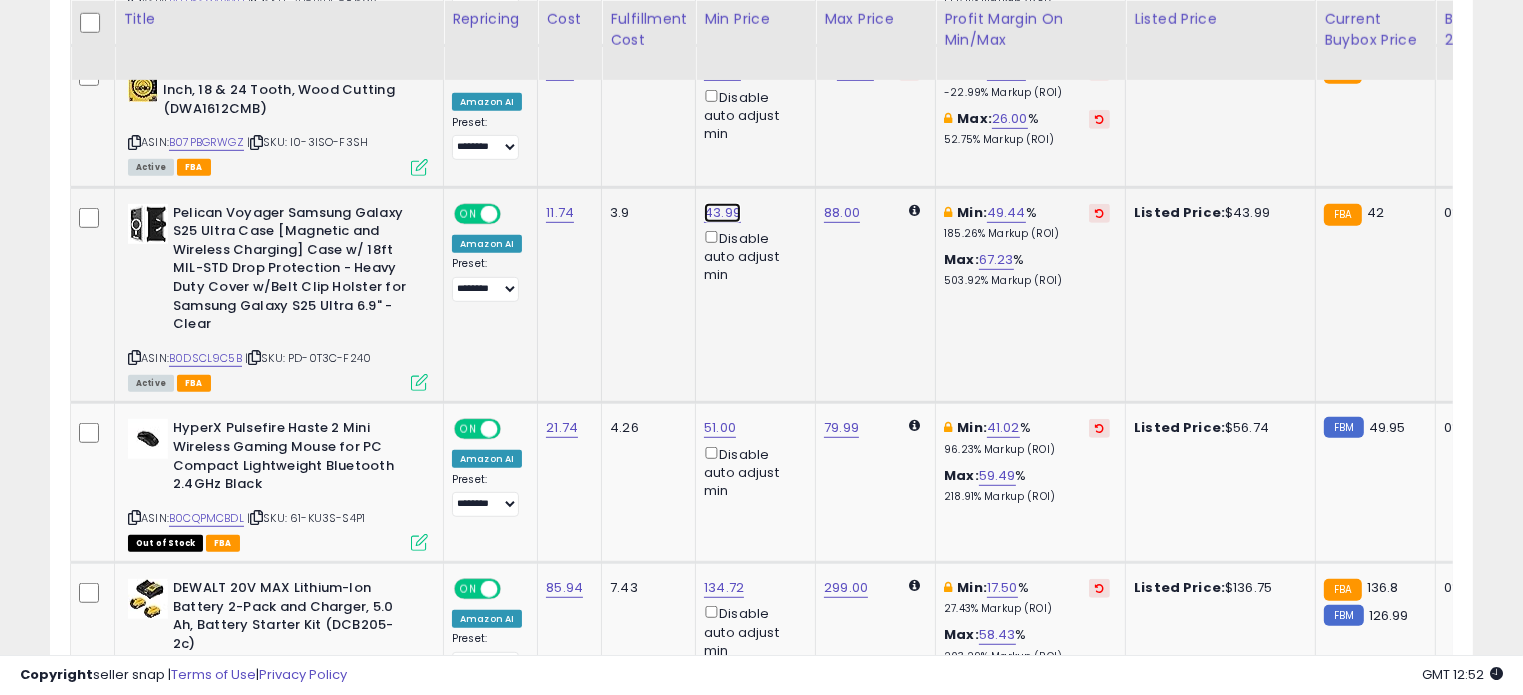 click on "43.99" at bounding box center (724, -70) 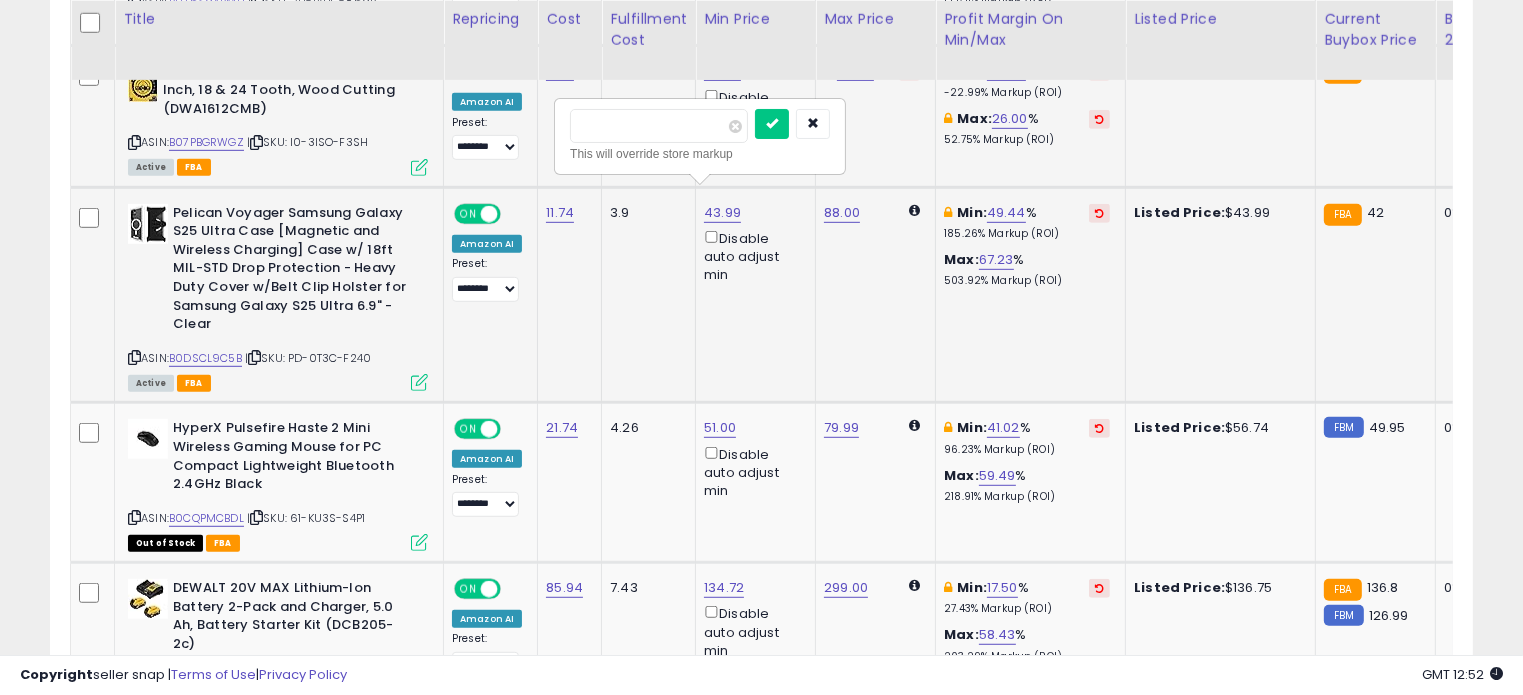 drag, startPoint x: 655, startPoint y: 131, endPoint x: 576, endPoint y: 127, distance: 79.101204 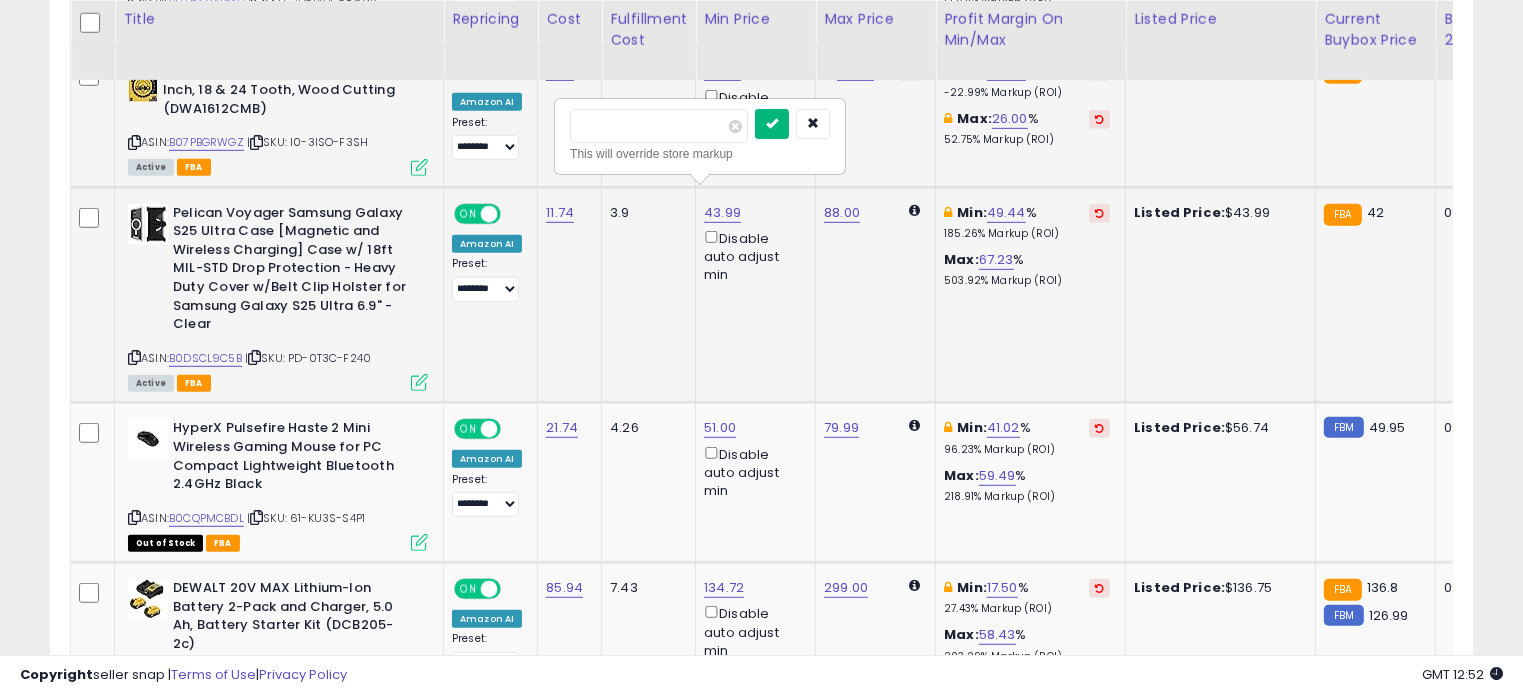 type on "**" 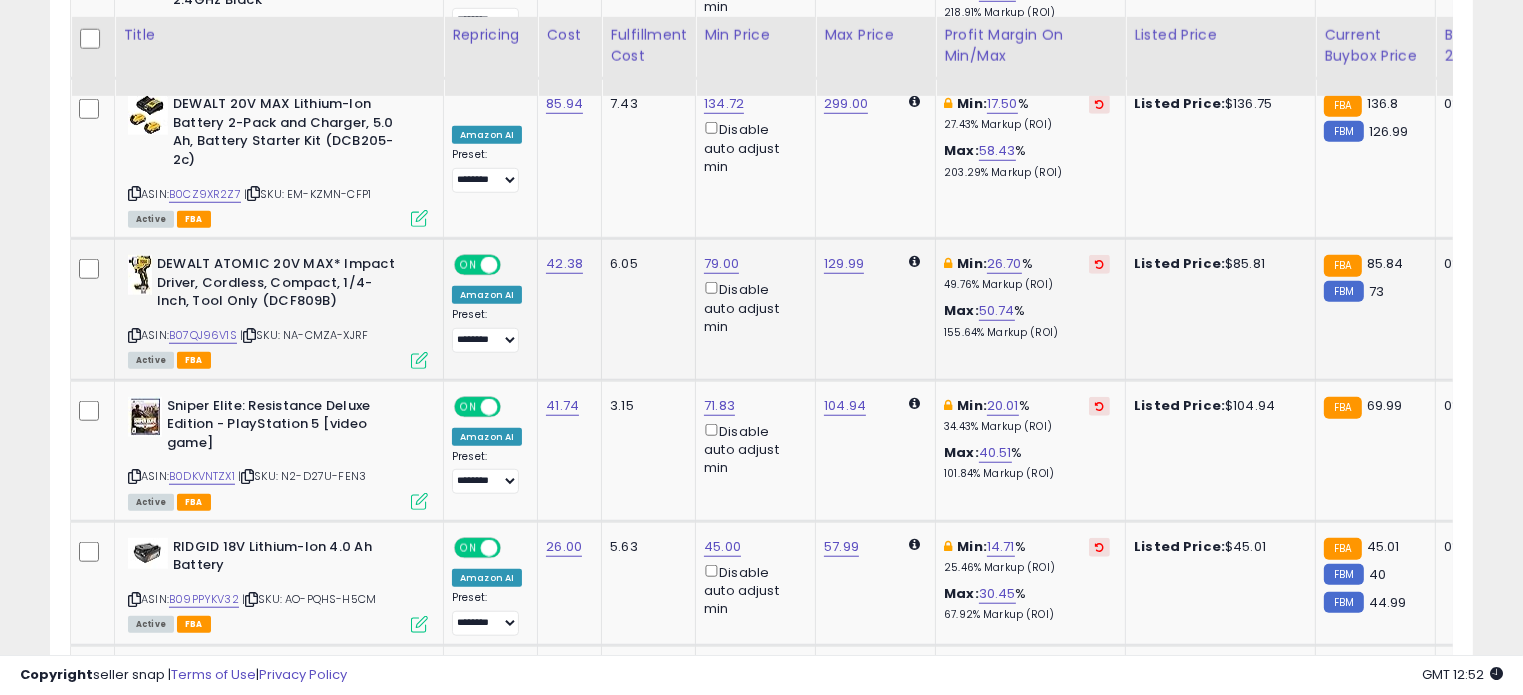 scroll, scrollTop: 1644, scrollLeft: 0, axis: vertical 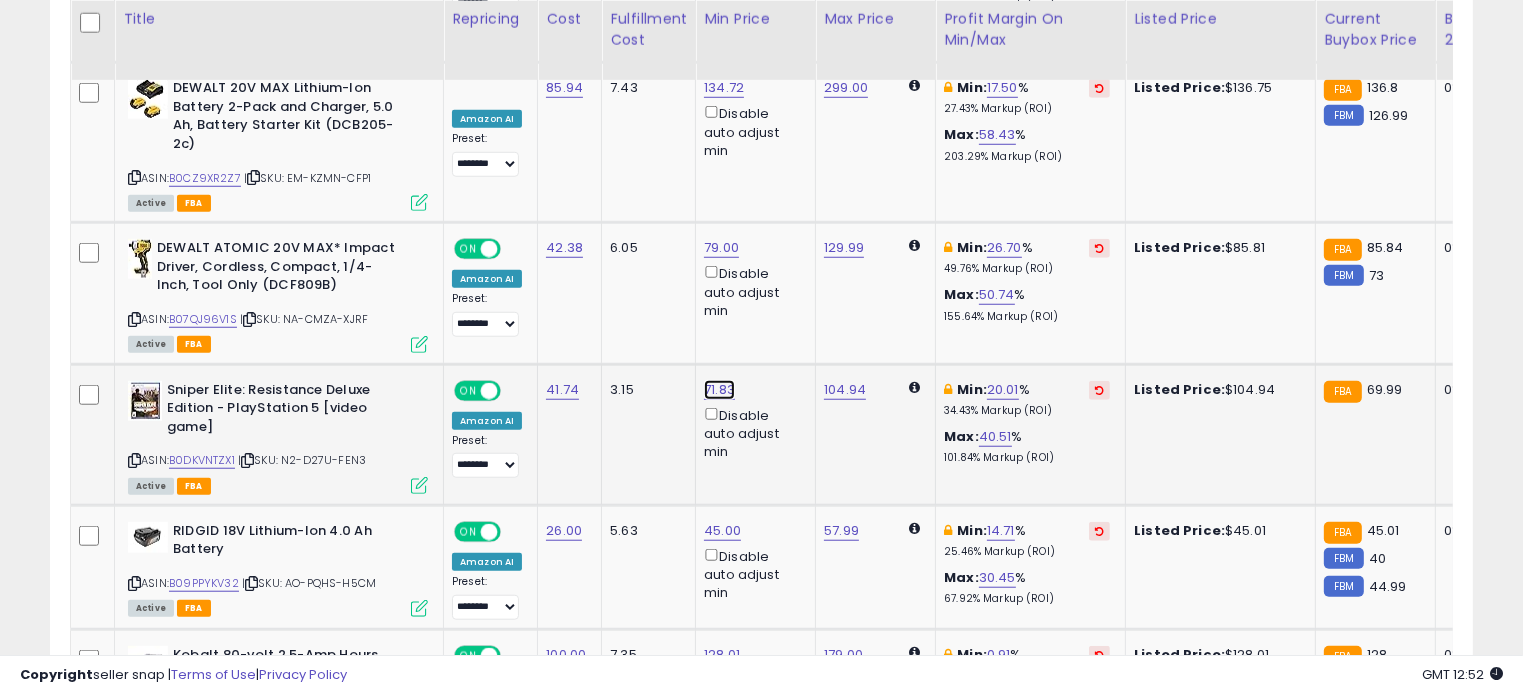 click on "71.83" at bounding box center (724, -570) 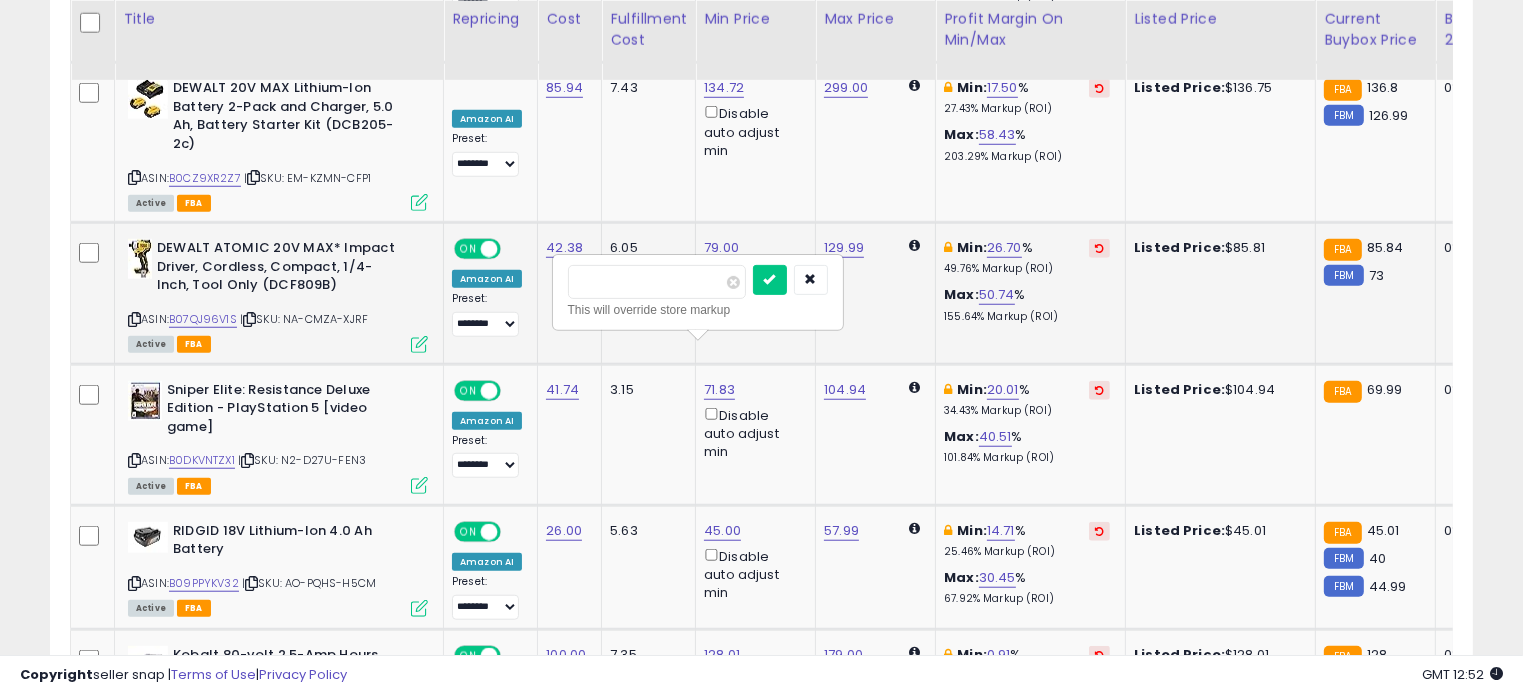 drag, startPoint x: 680, startPoint y: 279, endPoint x: 544, endPoint y: 279, distance: 136 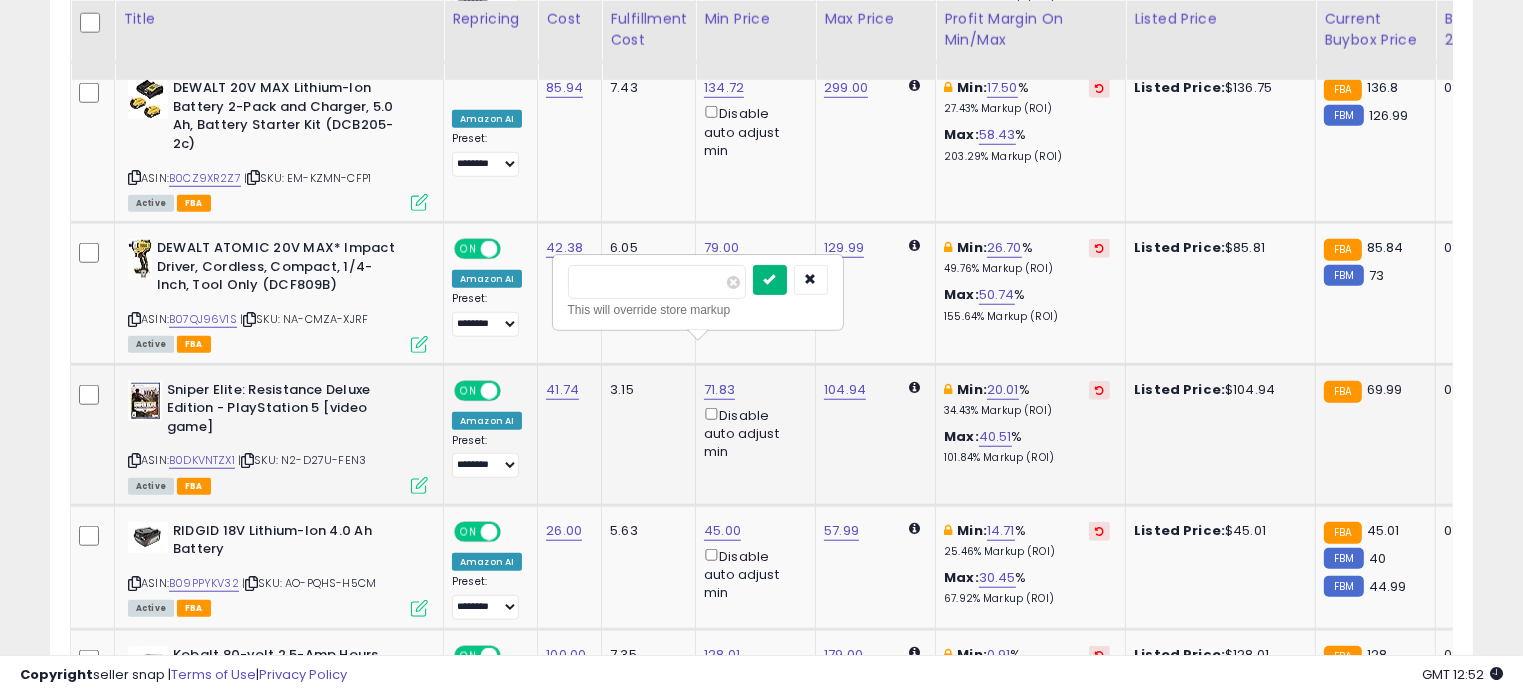 type on "**" 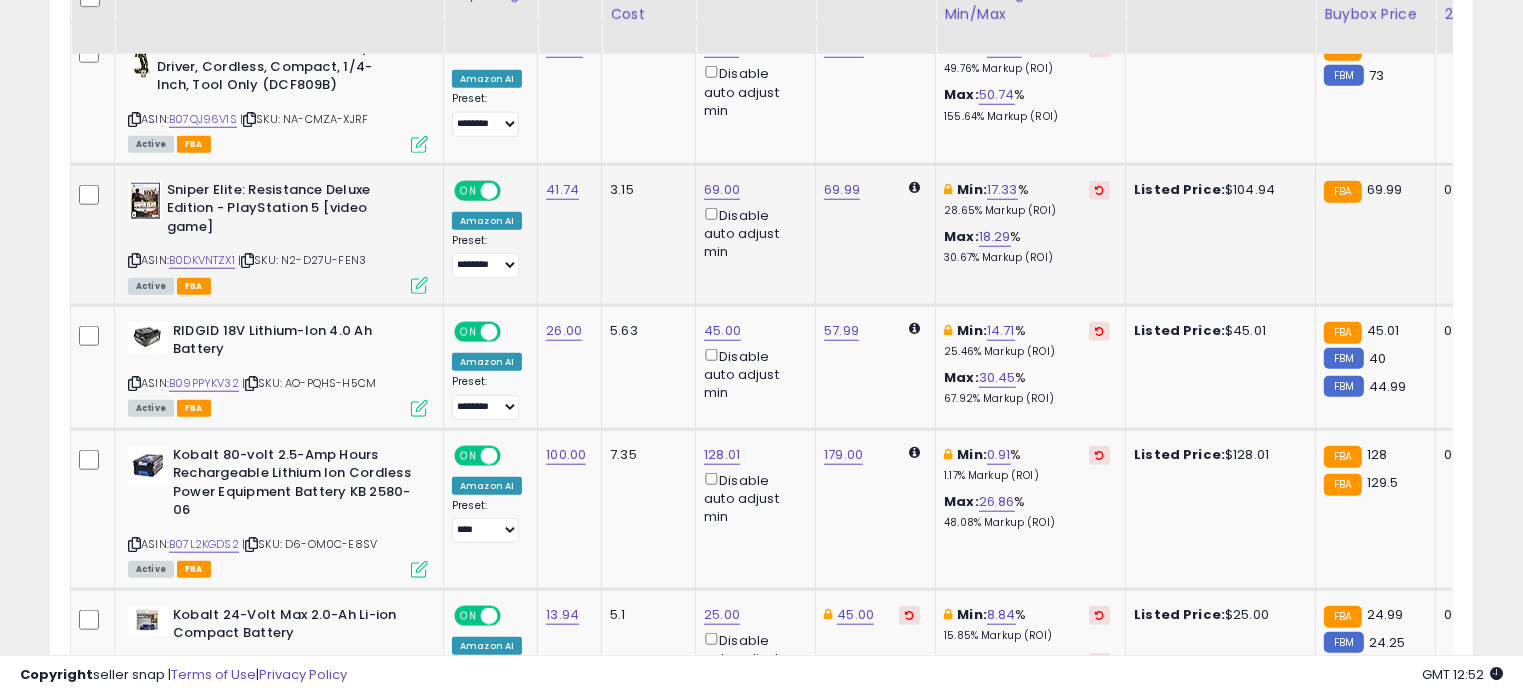 scroll, scrollTop: 1744, scrollLeft: 0, axis: vertical 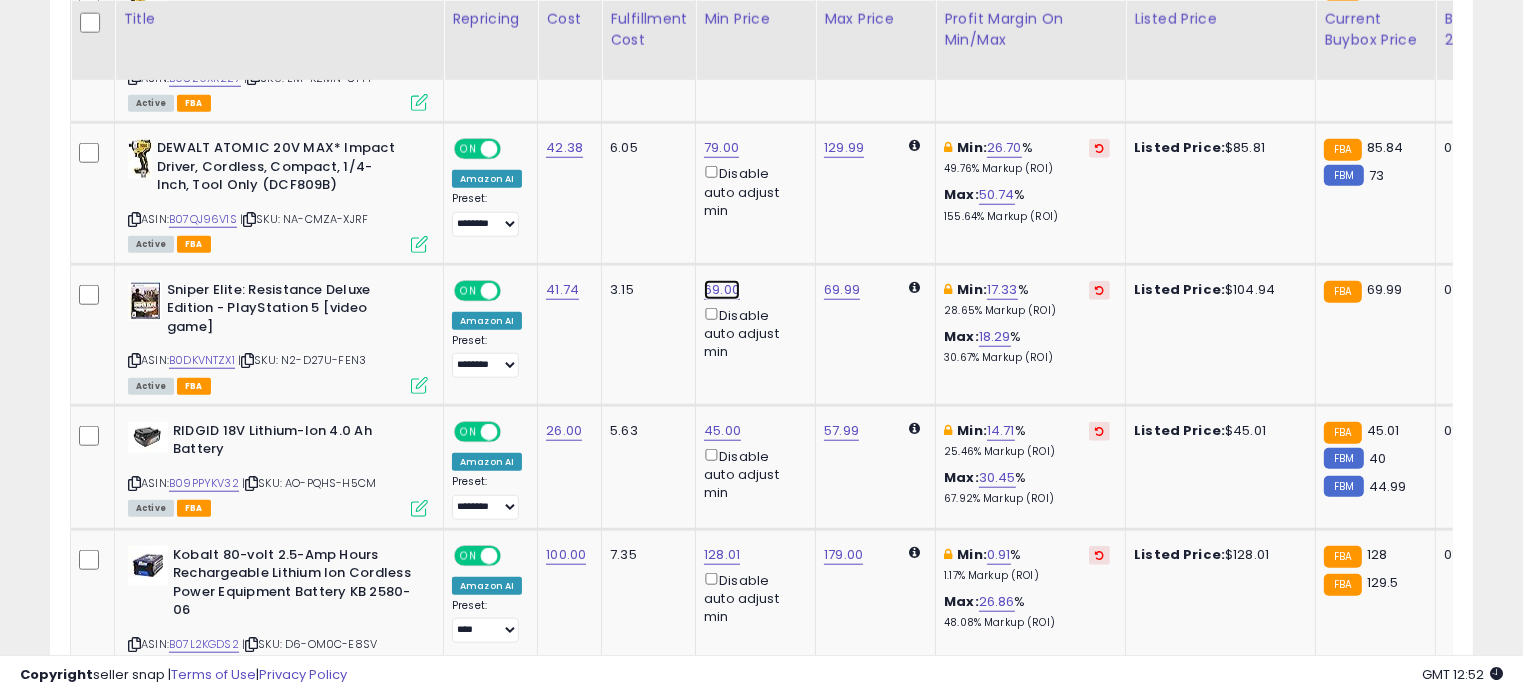 click on "69.00" at bounding box center [724, -670] 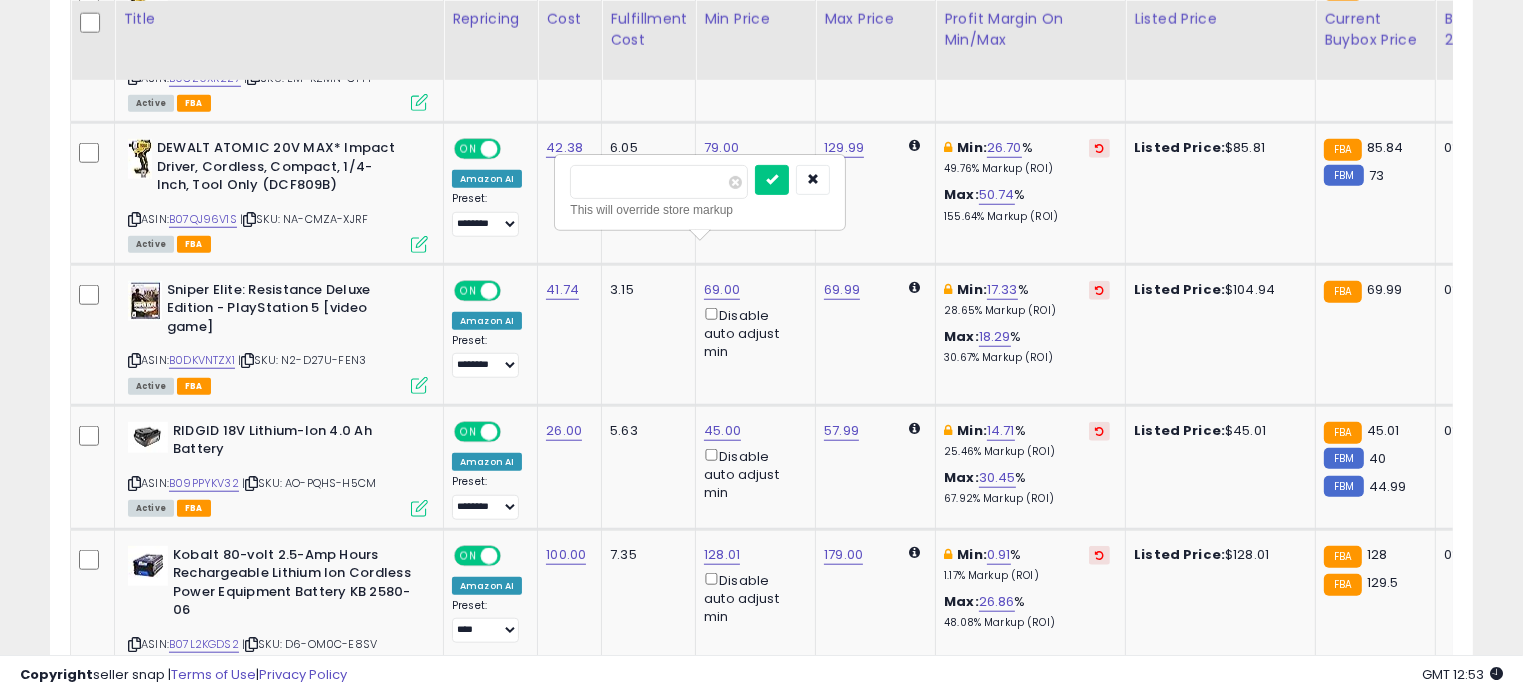 drag, startPoint x: 641, startPoint y: 189, endPoint x: 565, endPoint y: 188, distance: 76.00658 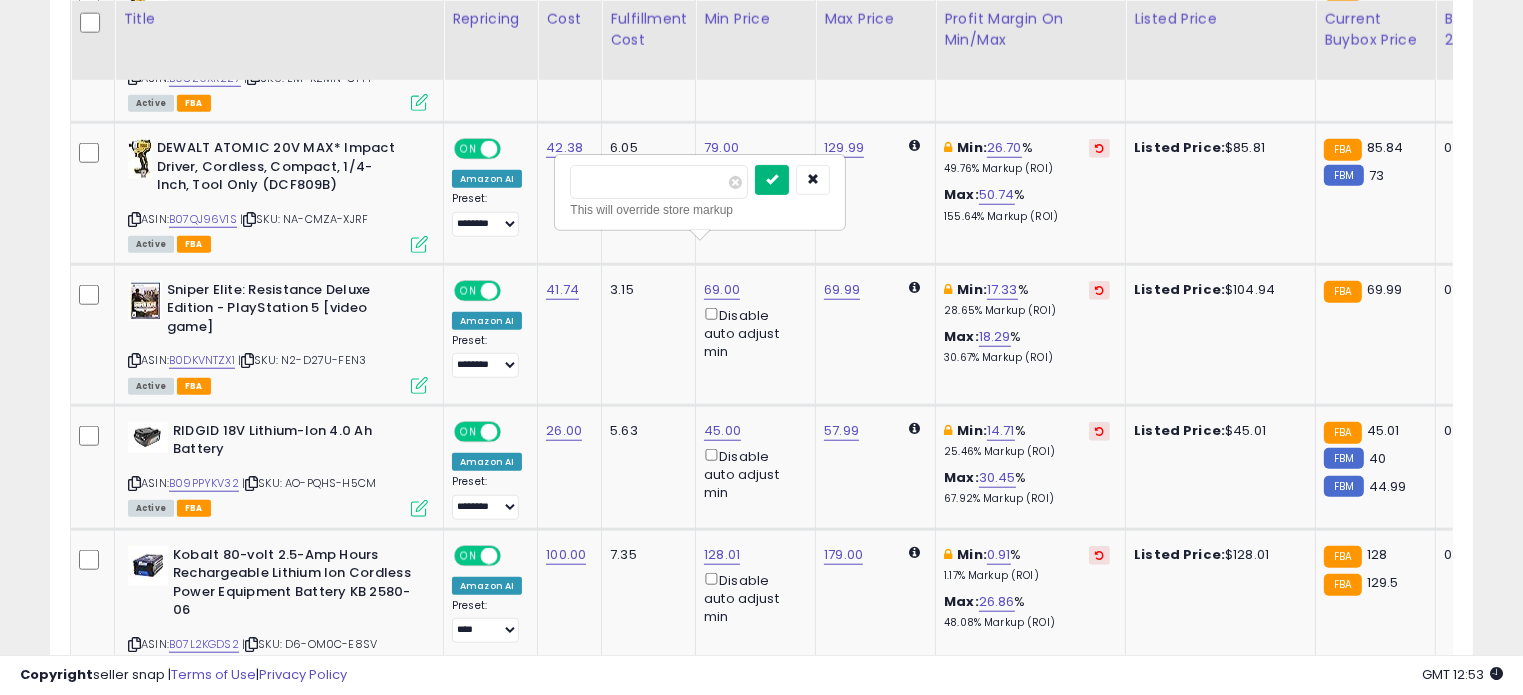 type on "****" 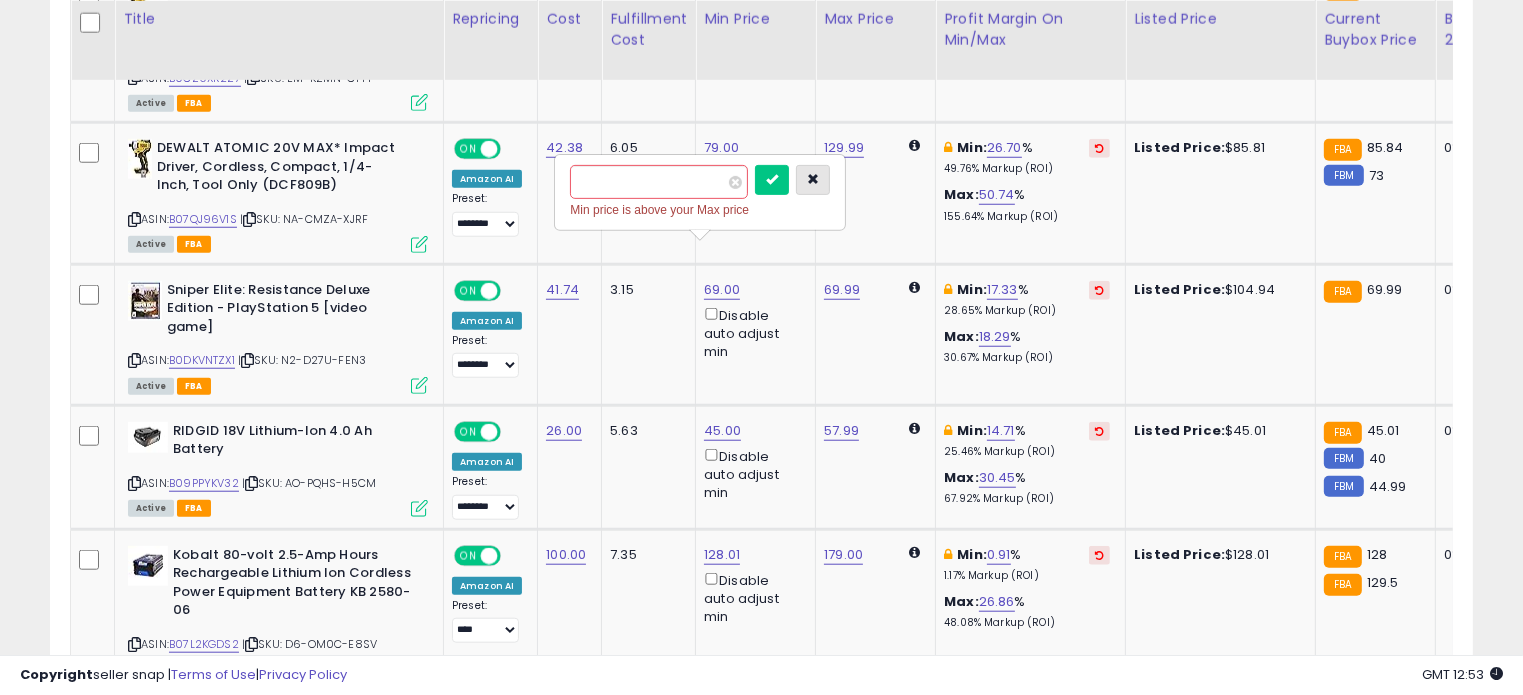 click at bounding box center (813, 180) 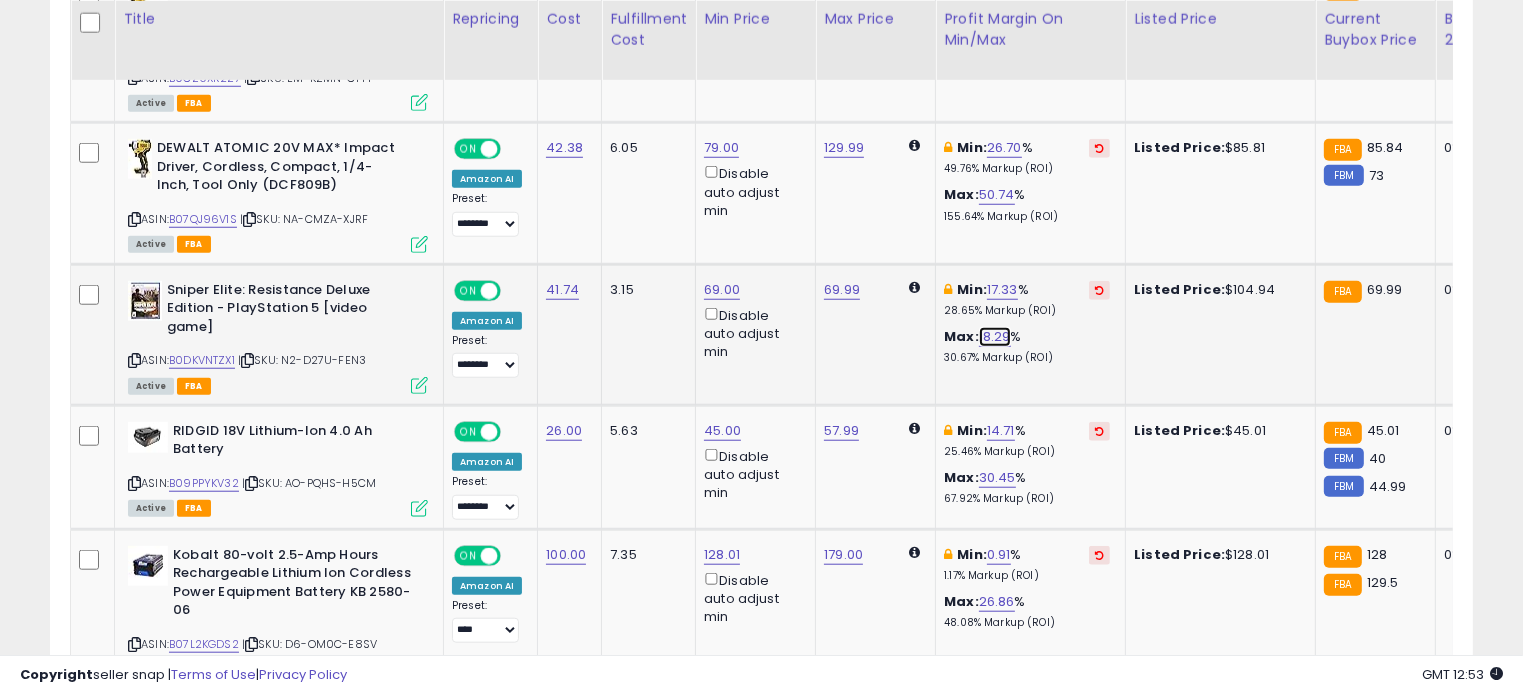 click on "18.29" at bounding box center (995, 337) 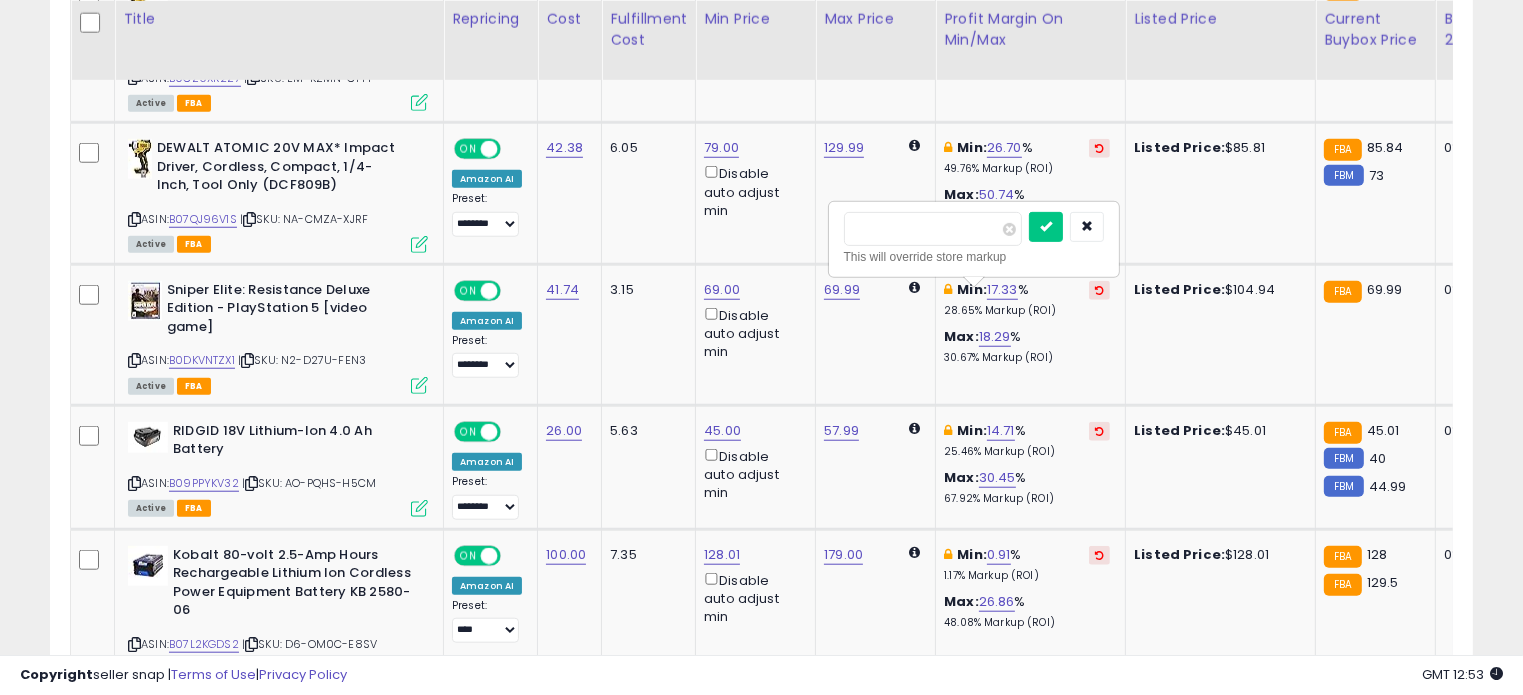 drag, startPoint x: 914, startPoint y: 221, endPoint x: 796, endPoint y: 227, distance: 118.15244 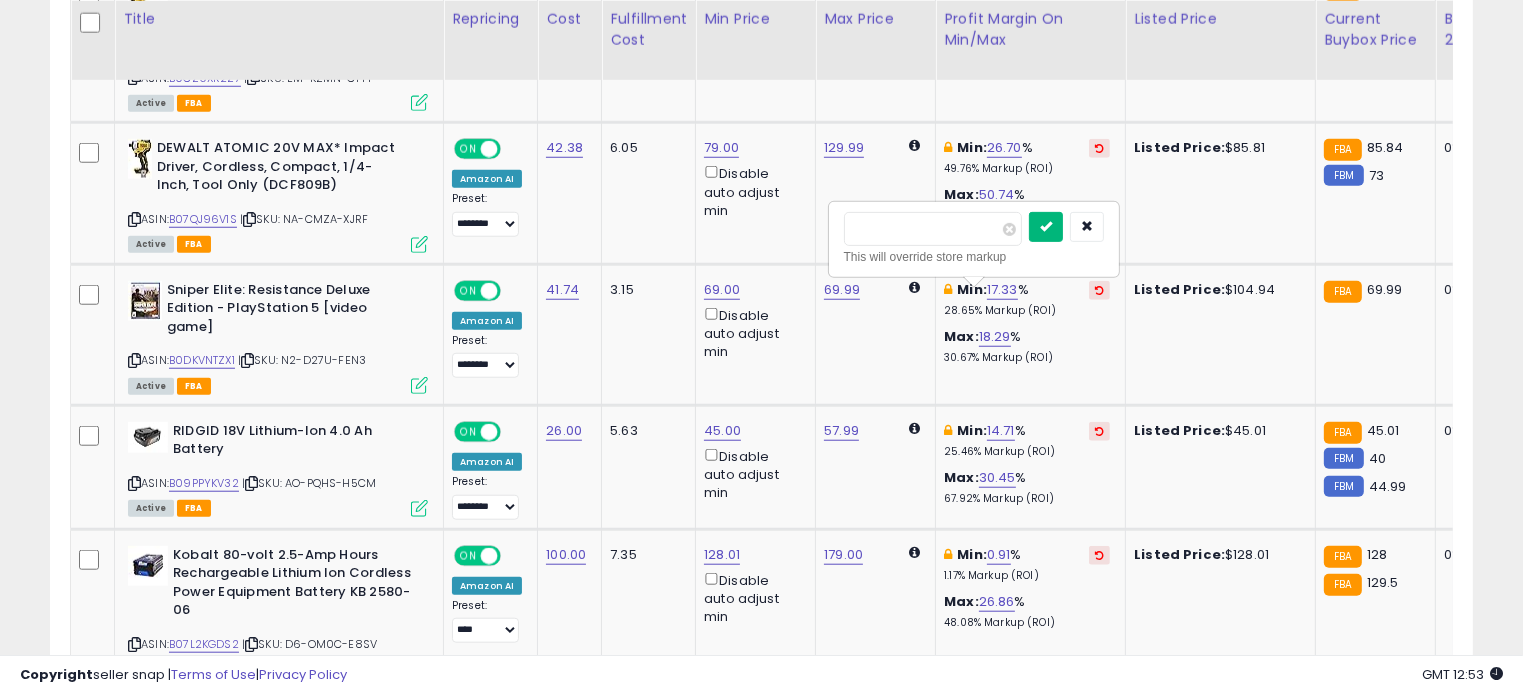 type on "**" 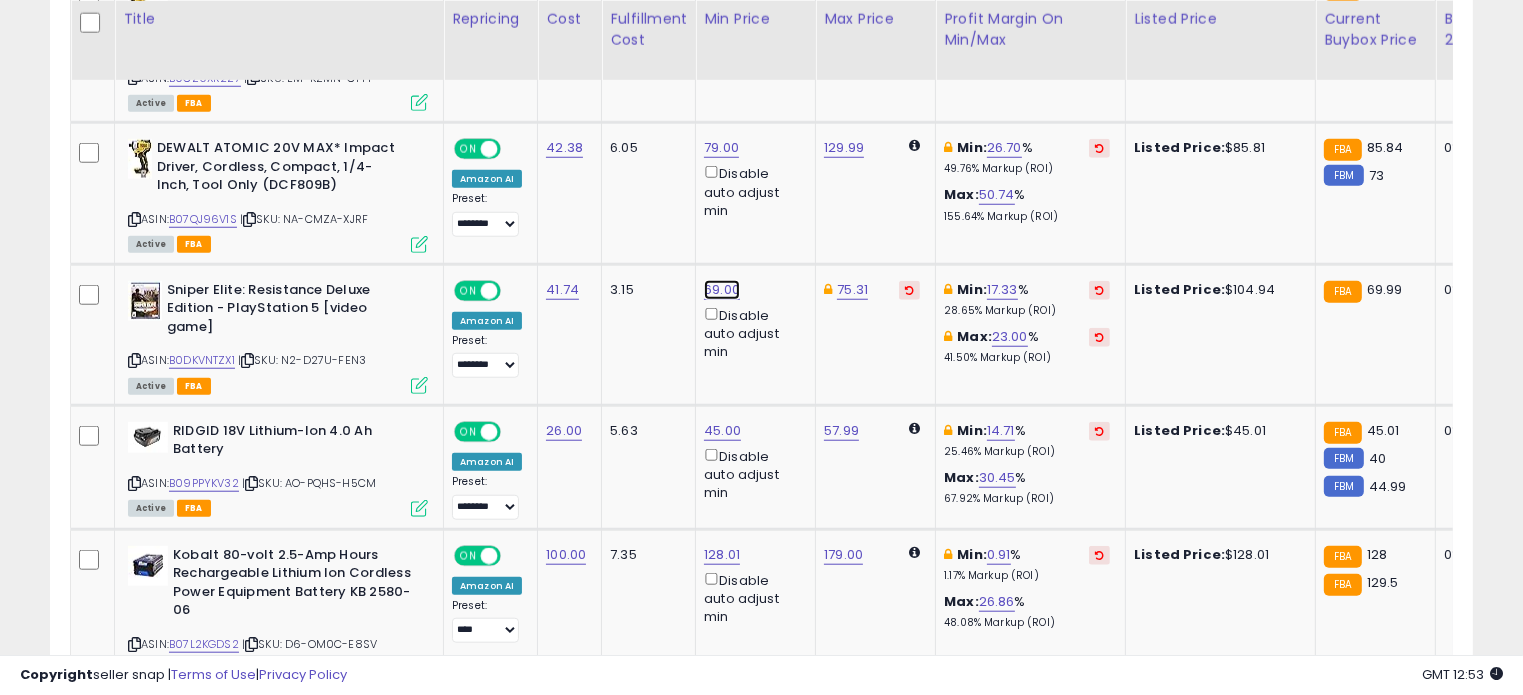 click on "69.00" at bounding box center [724, -670] 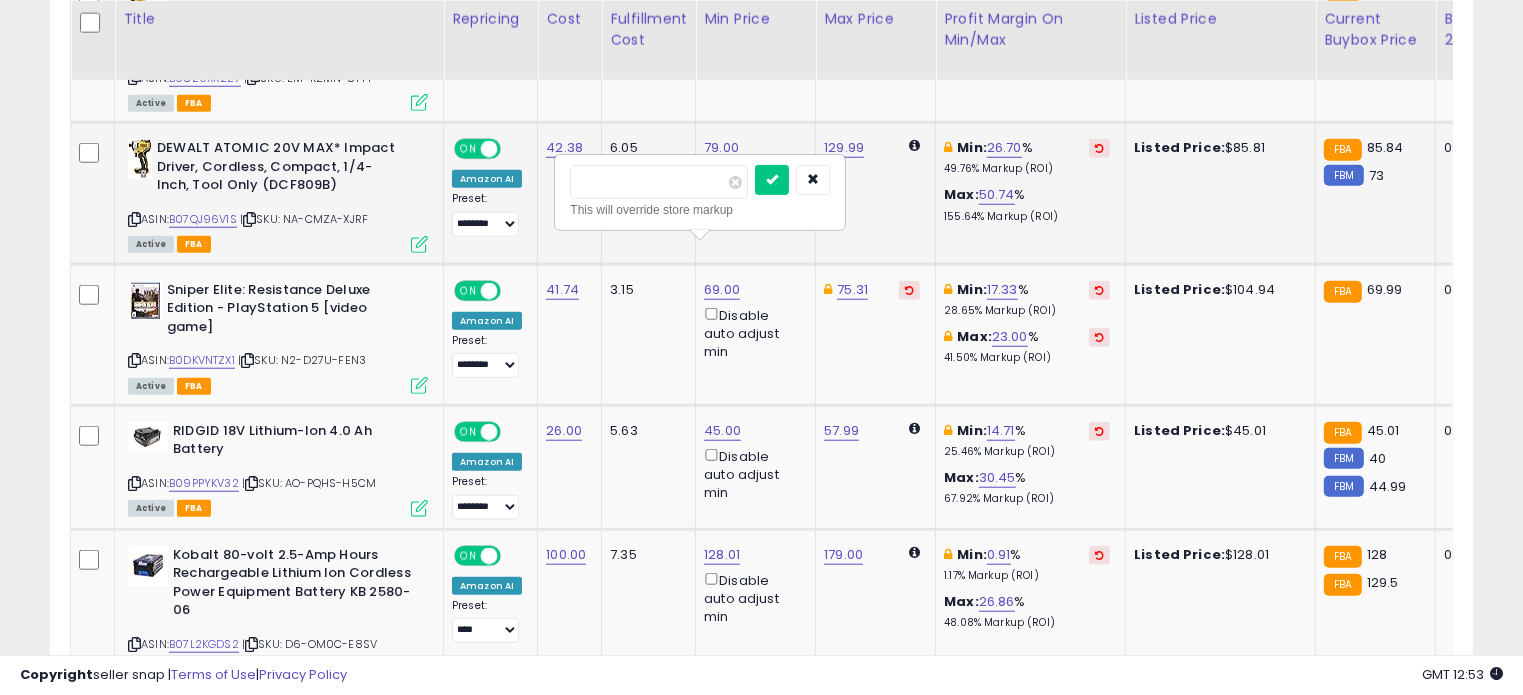 drag, startPoint x: 641, startPoint y: 175, endPoint x: 549, endPoint y: 180, distance: 92.13577 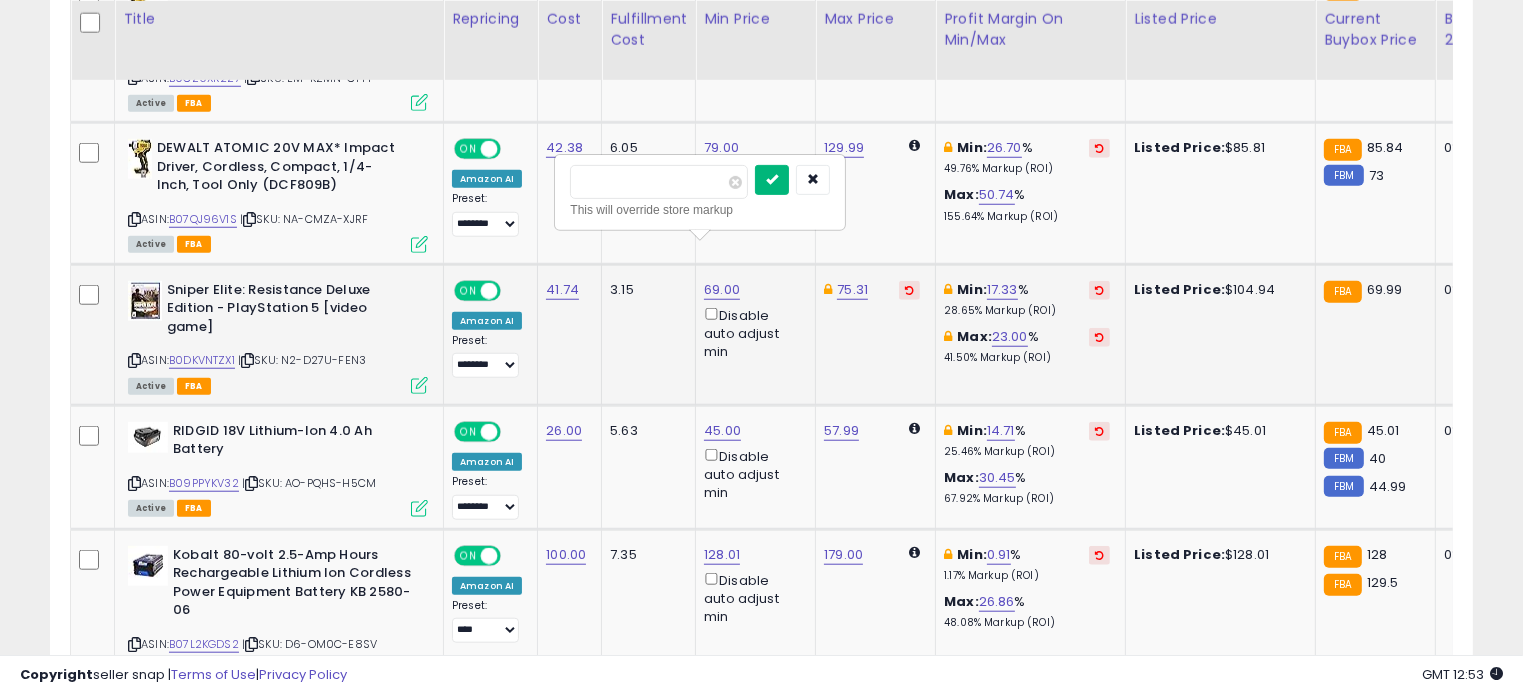type on "****" 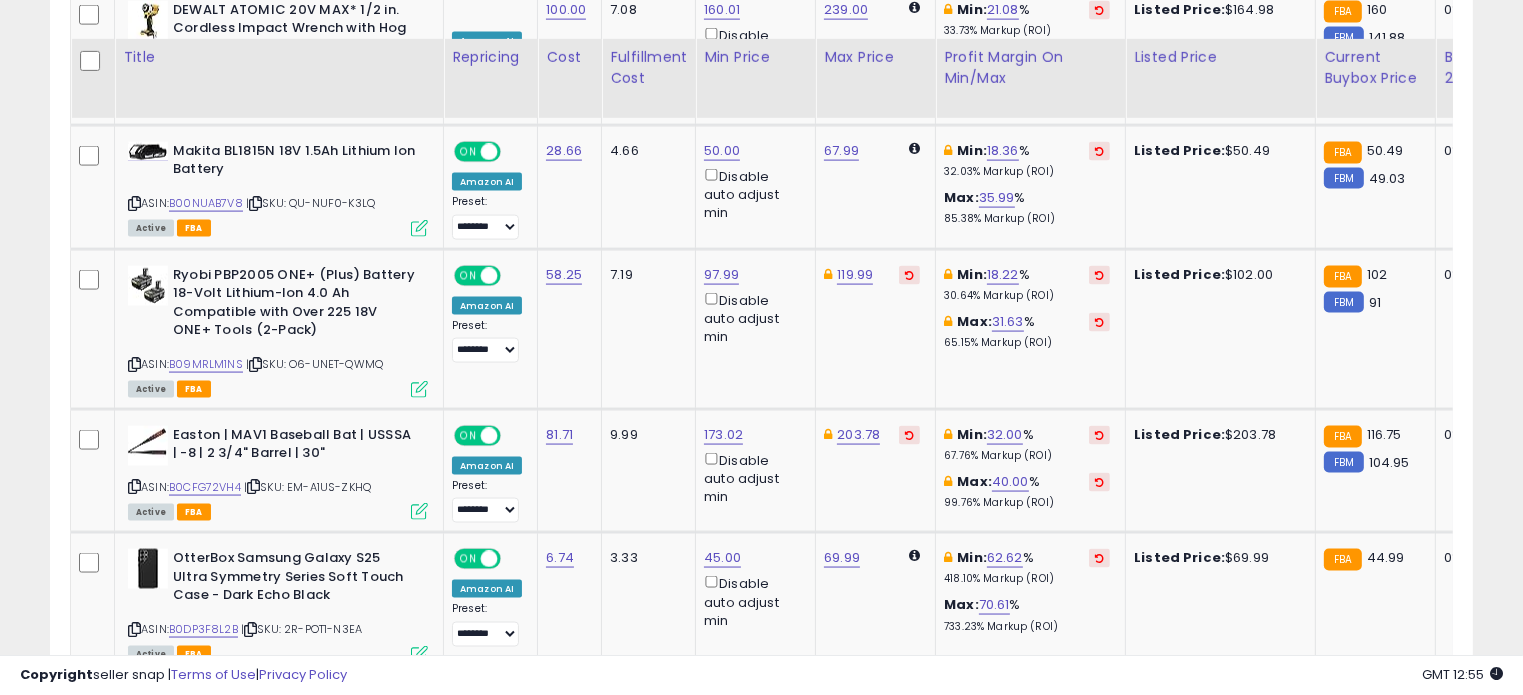 scroll, scrollTop: 3044, scrollLeft: 0, axis: vertical 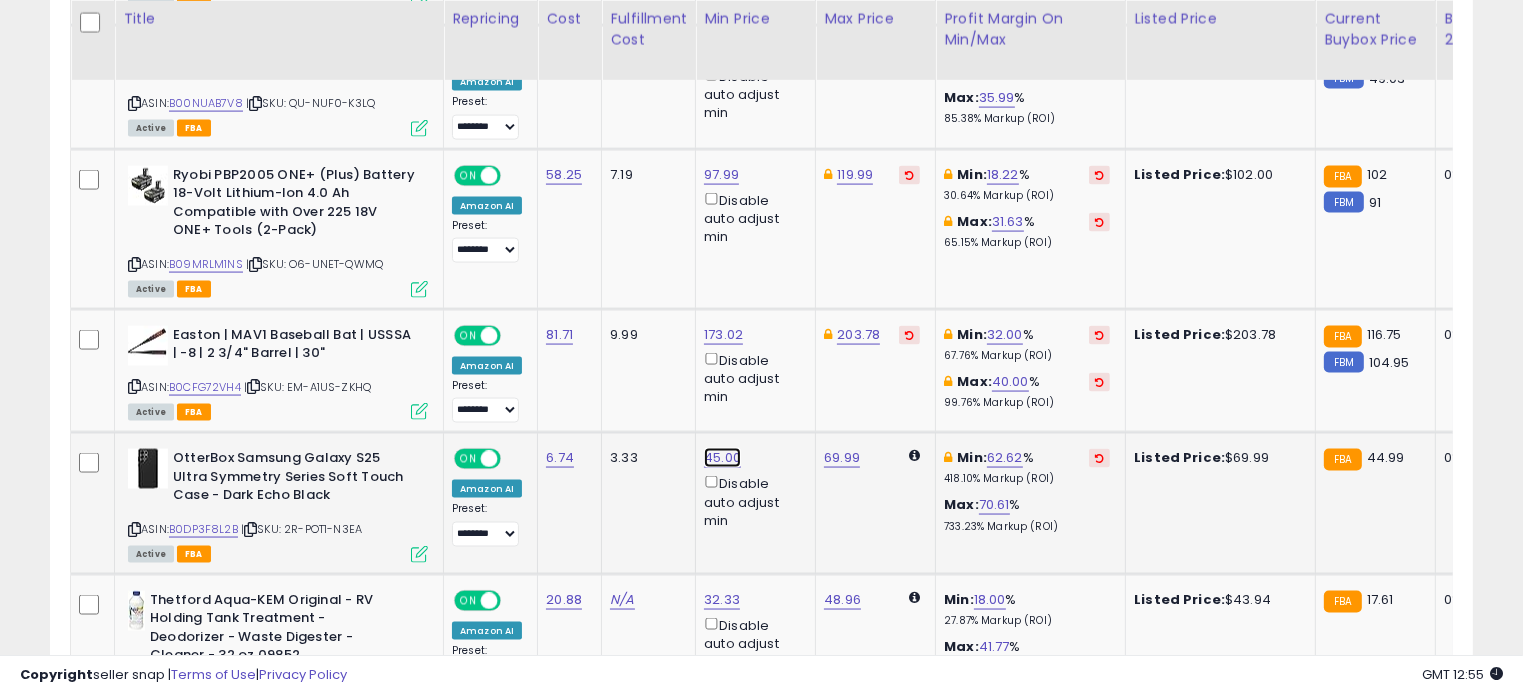 click on "45.00" at bounding box center [724, -1970] 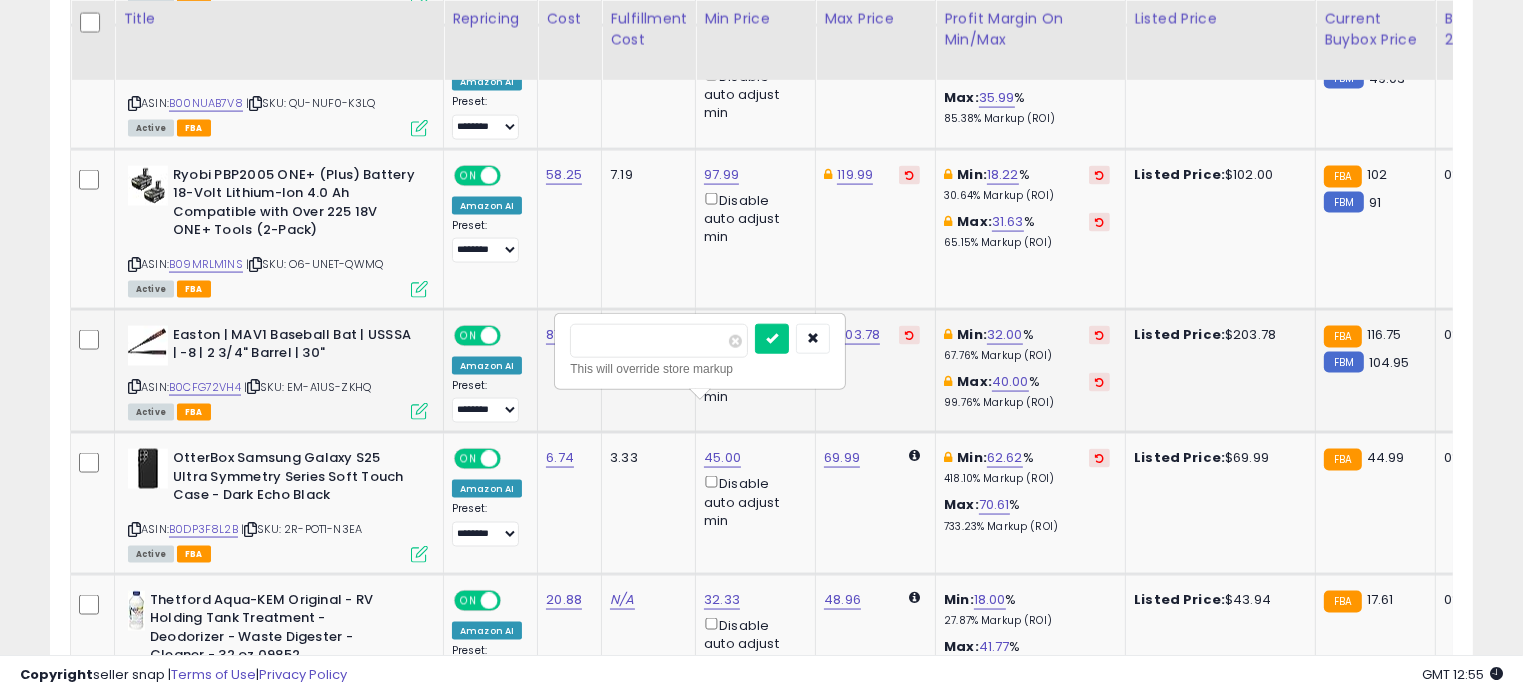 drag, startPoint x: 628, startPoint y: 333, endPoint x: 540, endPoint y: 338, distance: 88.14193 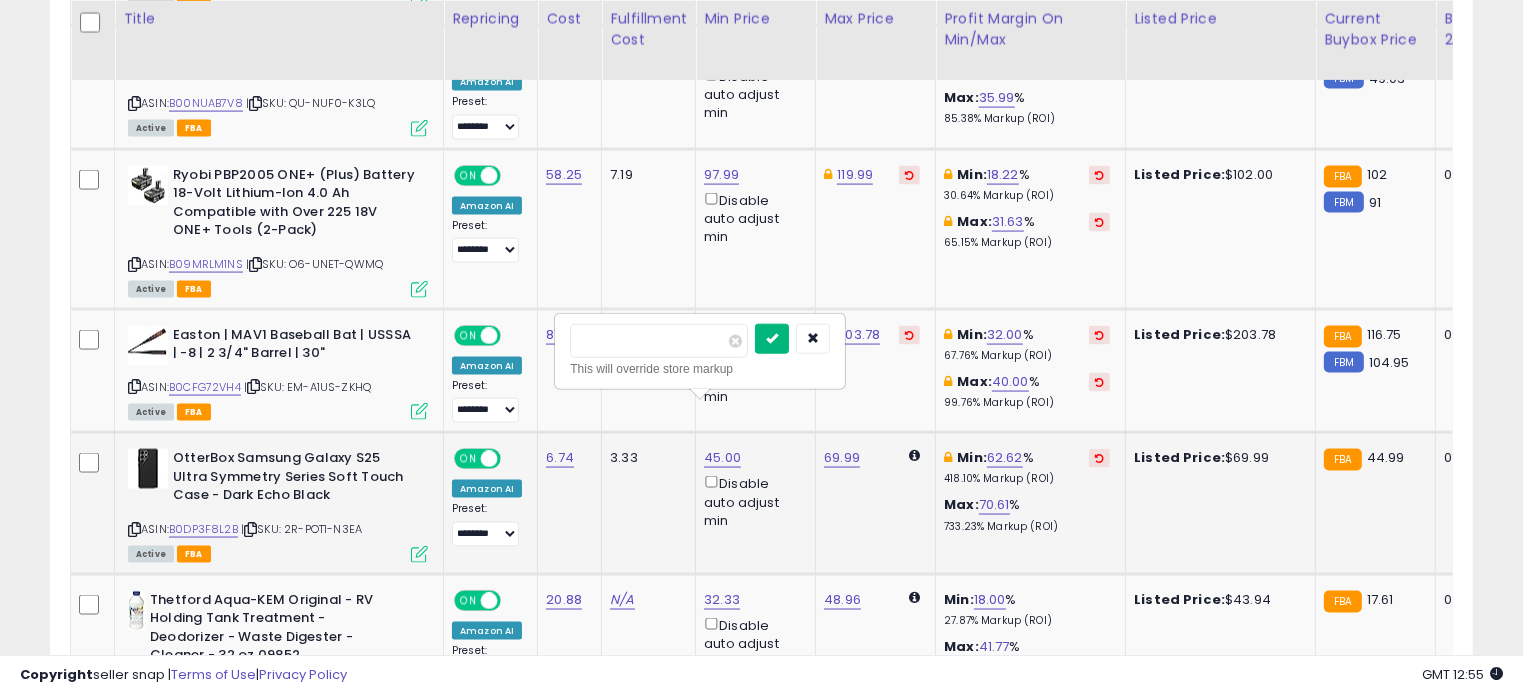 type on "**" 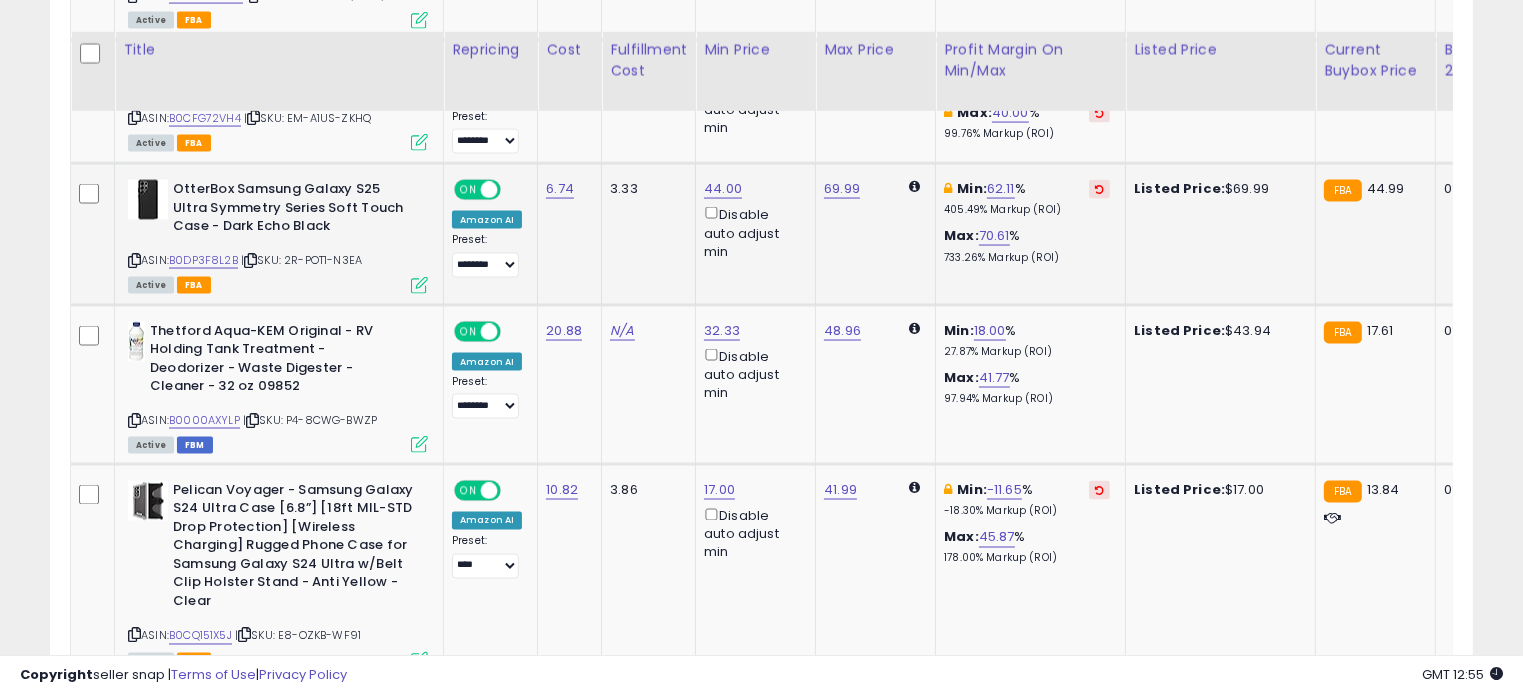 scroll, scrollTop: 3344, scrollLeft: 0, axis: vertical 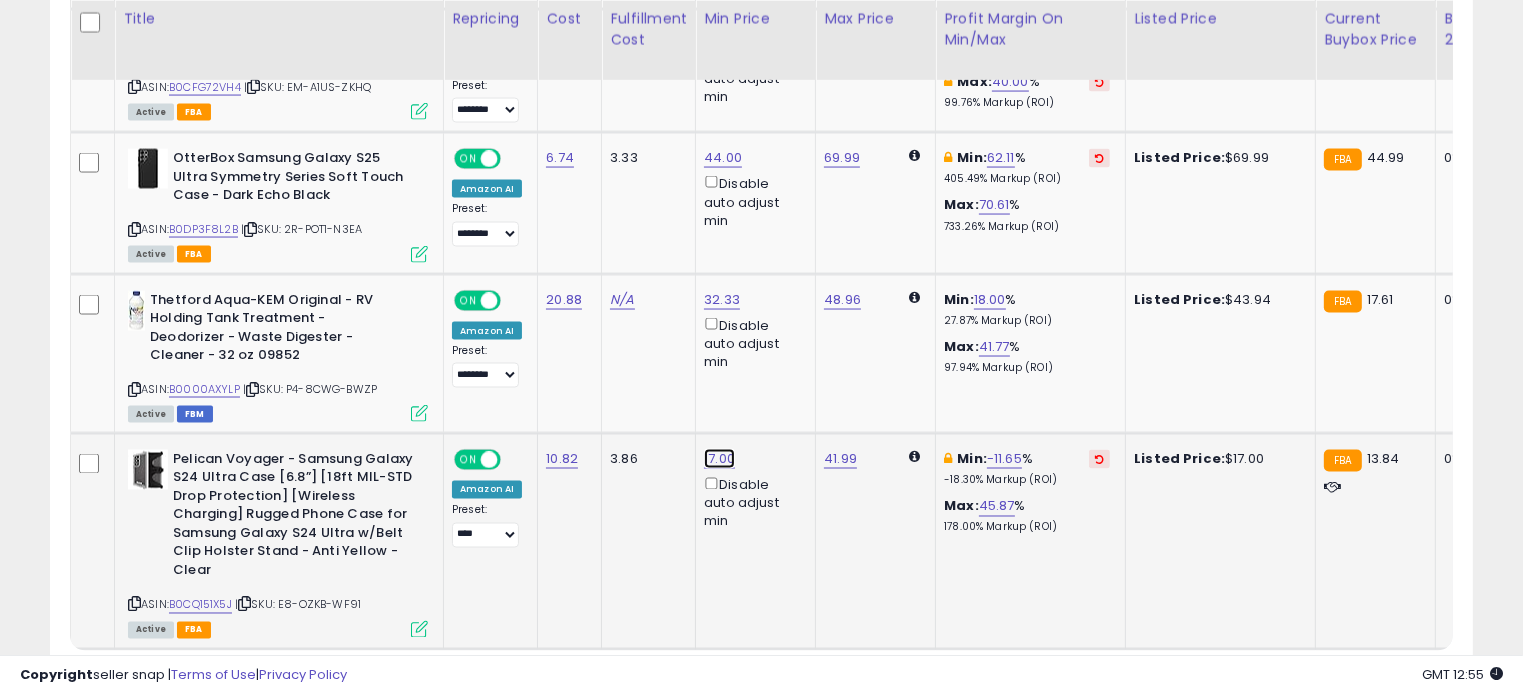 click on "17.00" at bounding box center [724, -2270] 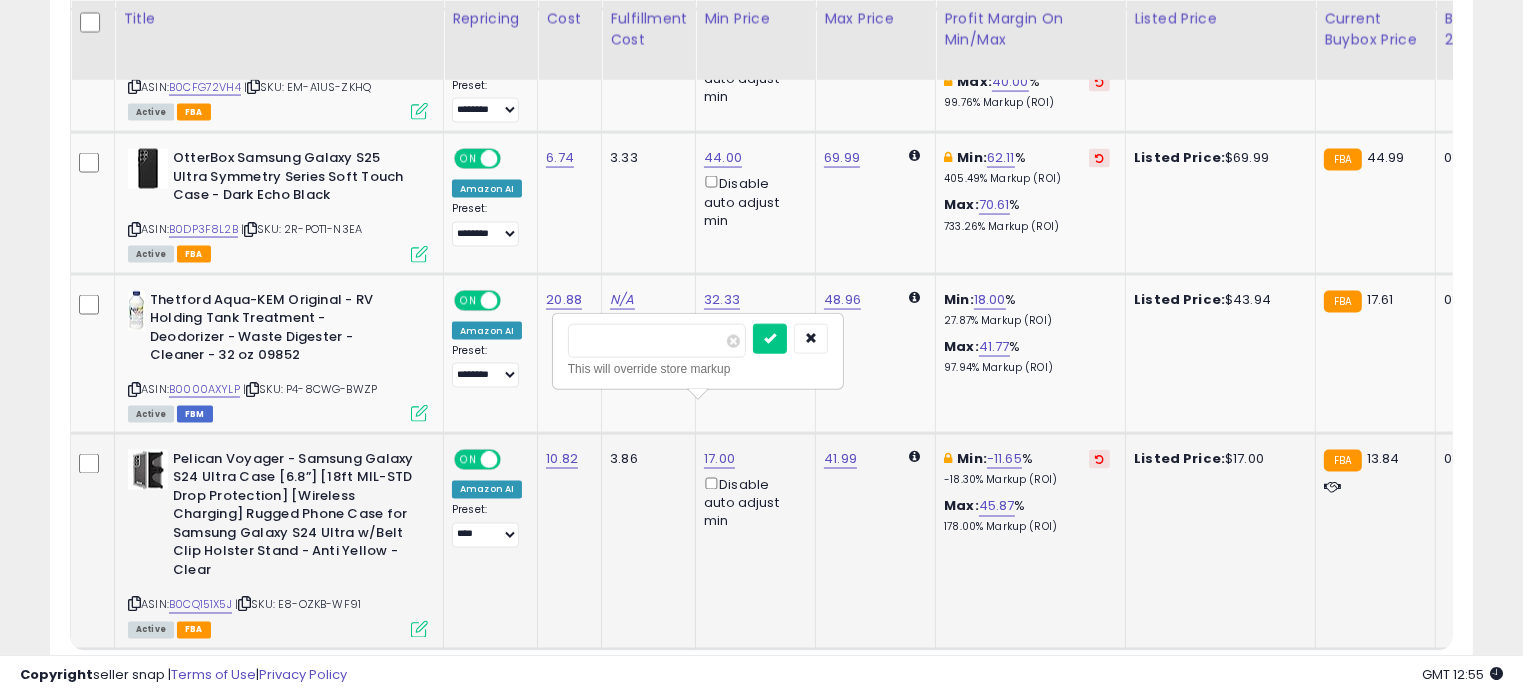 drag, startPoint x: 593, startPoint y: 339, endPoint x: 552, endPoint y: 341, distance: 41.04875 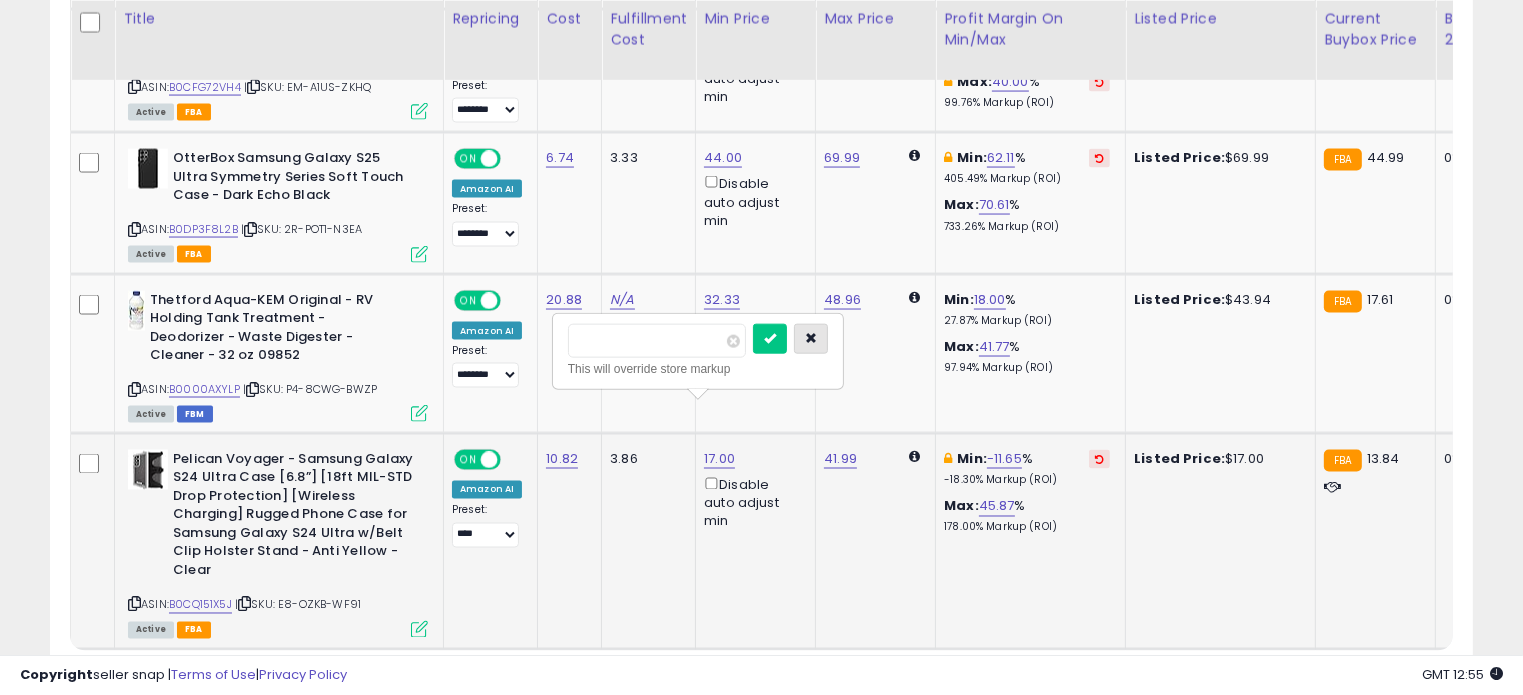click at bounding box center (811, 338) 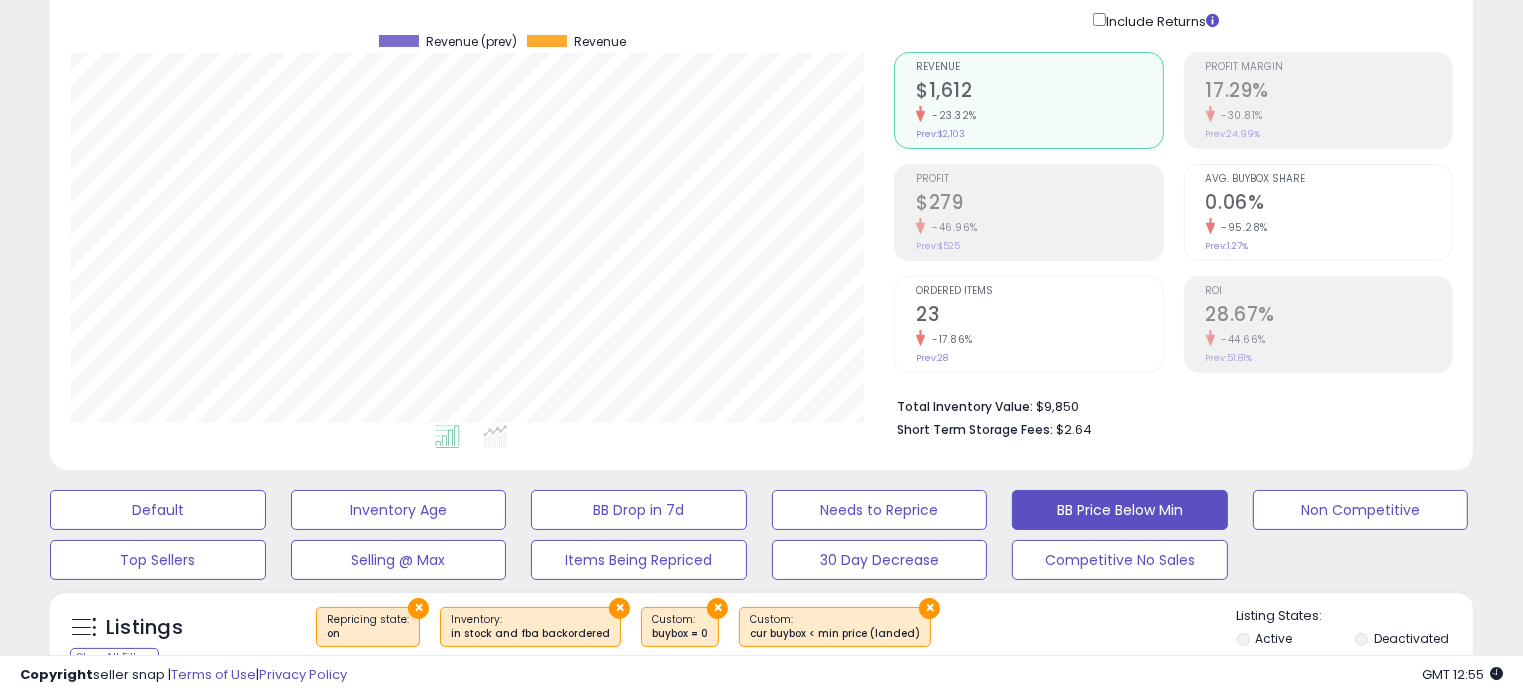 scroll, scrollTop: 0, scrollLeft: 0, axis: both 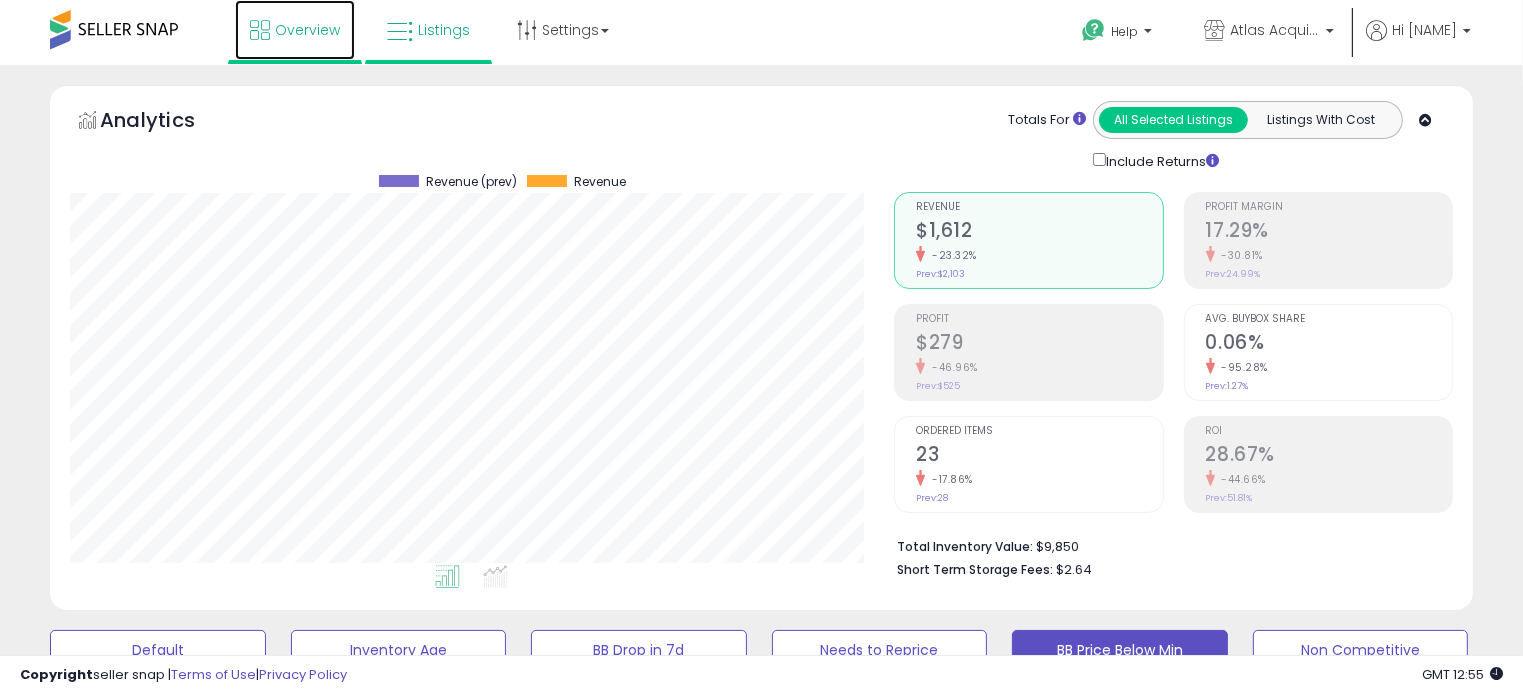 click on "Overview" at bounding box center (307, 30) 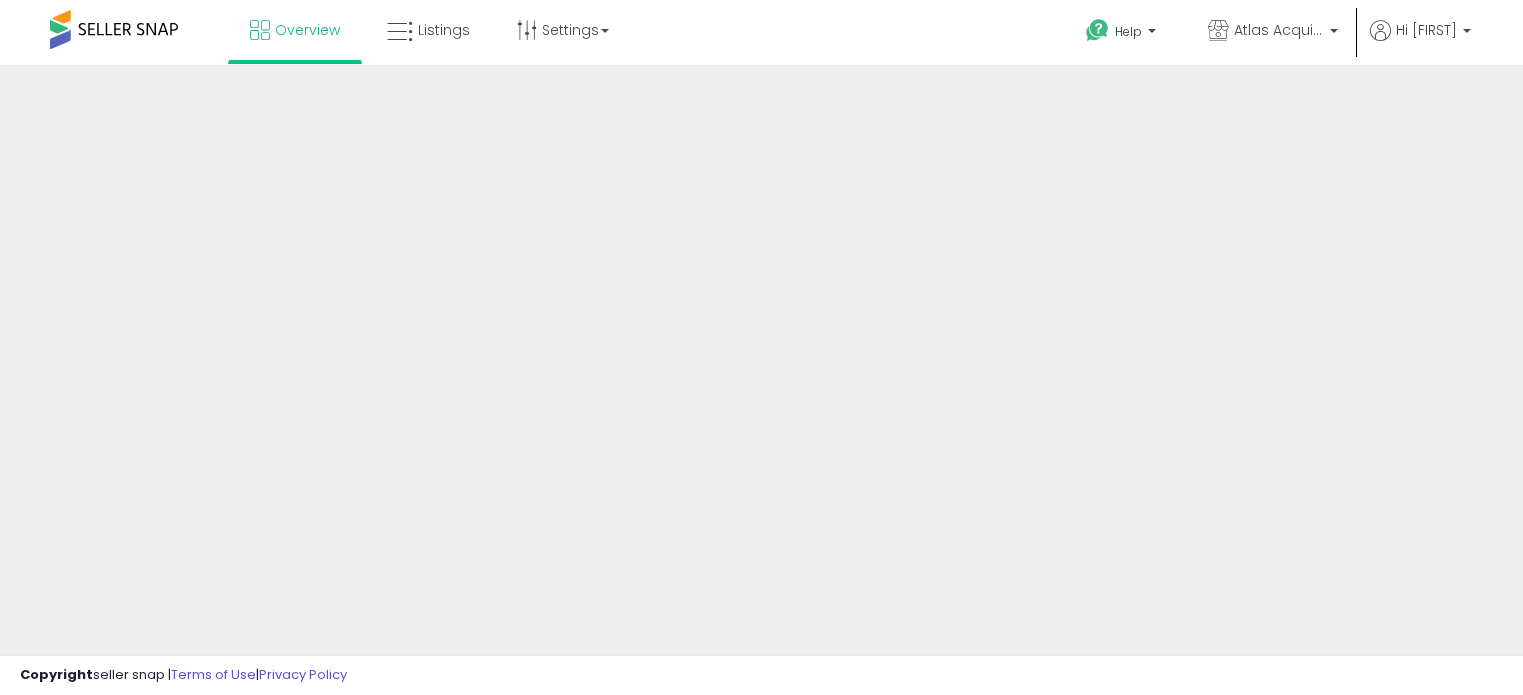 scroll, scrollTop: 0, scrollLeft: 0, axis: both 